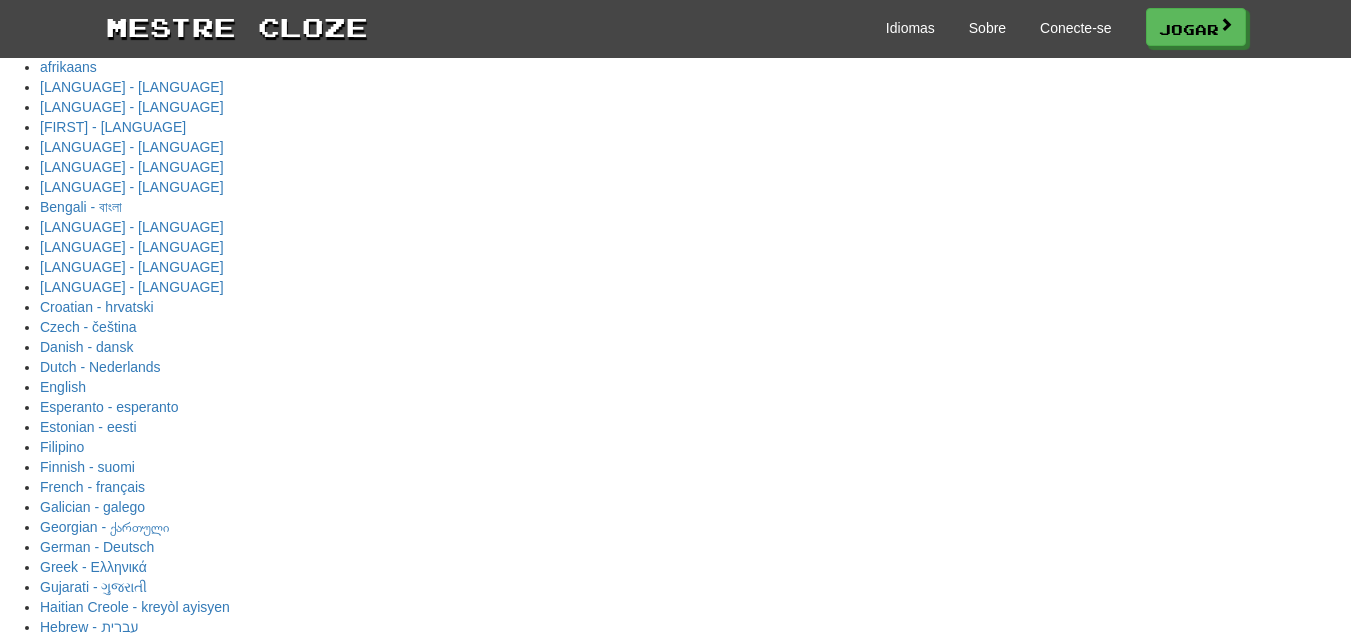 scroll, scrollTop: 0, scrollLeft: 0, axis: both 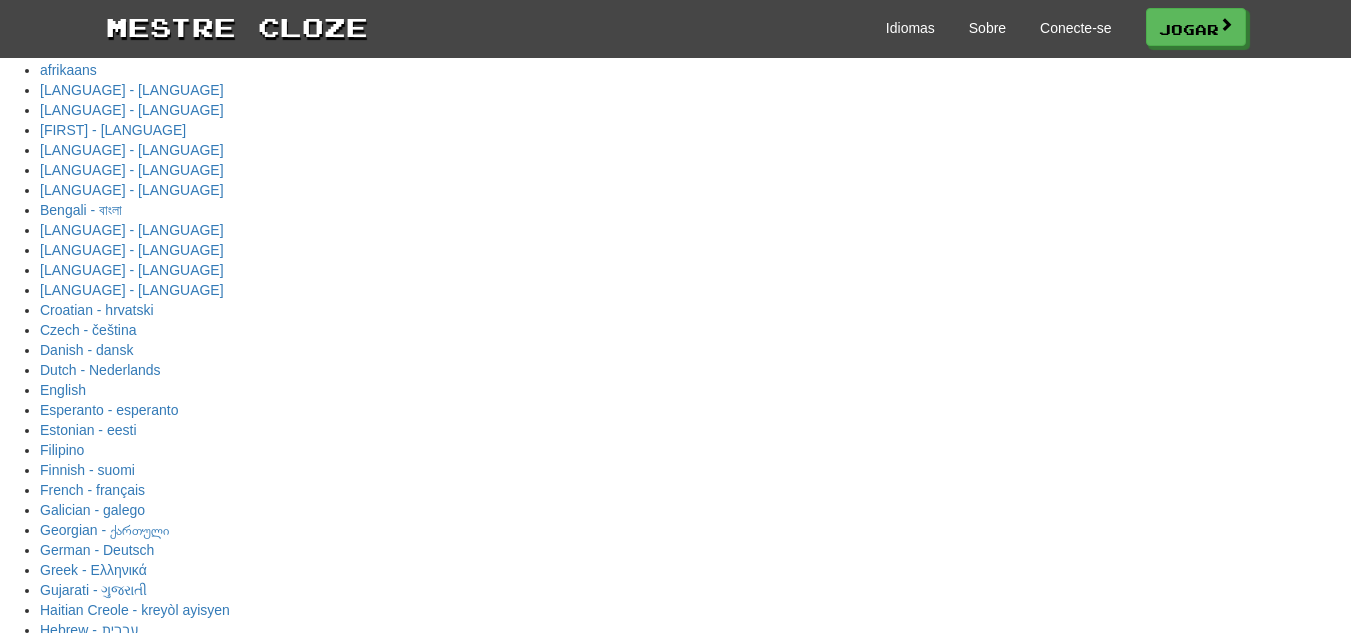 click on "Jogar" at bounding box center (384, 1898) 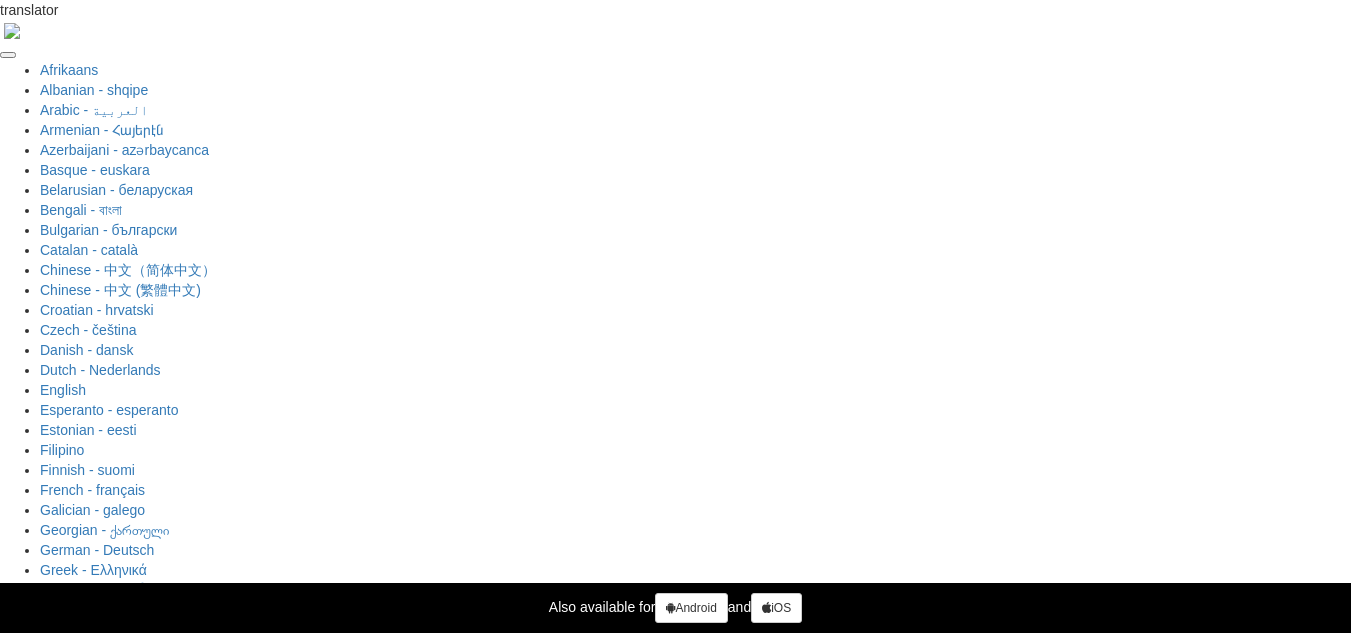 select on "*******" 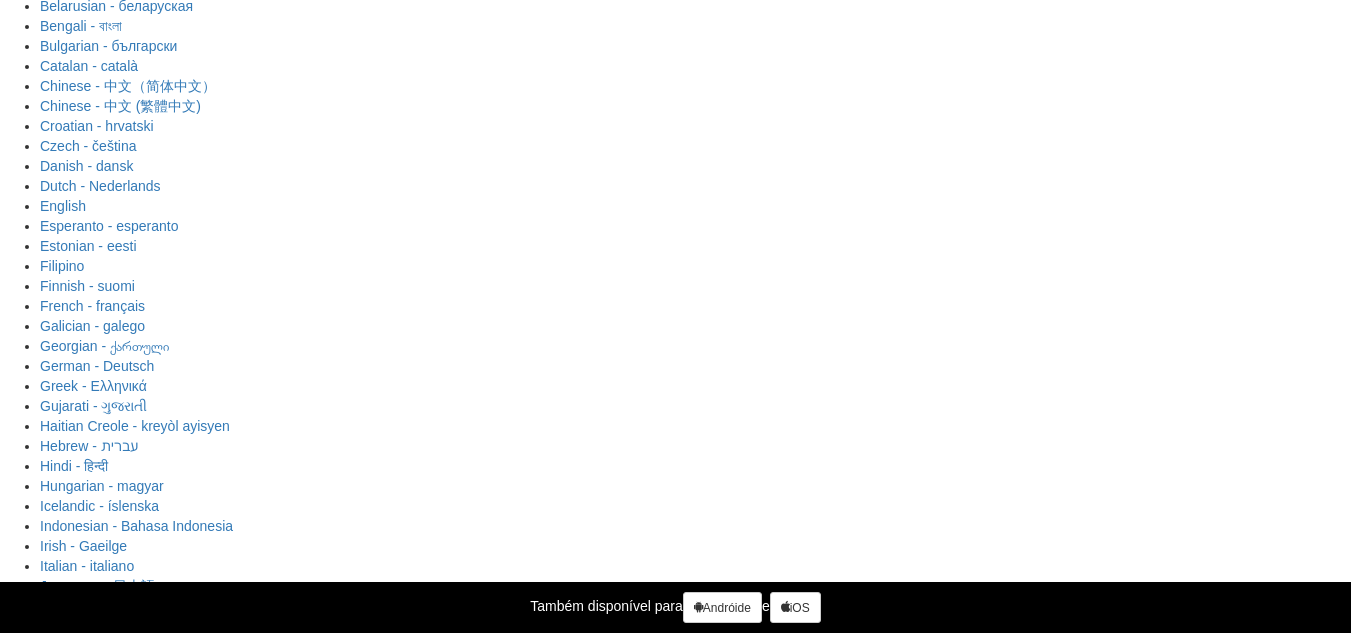 scroll, scrollTop: 200, scrollLeft: 0, axis: vertical 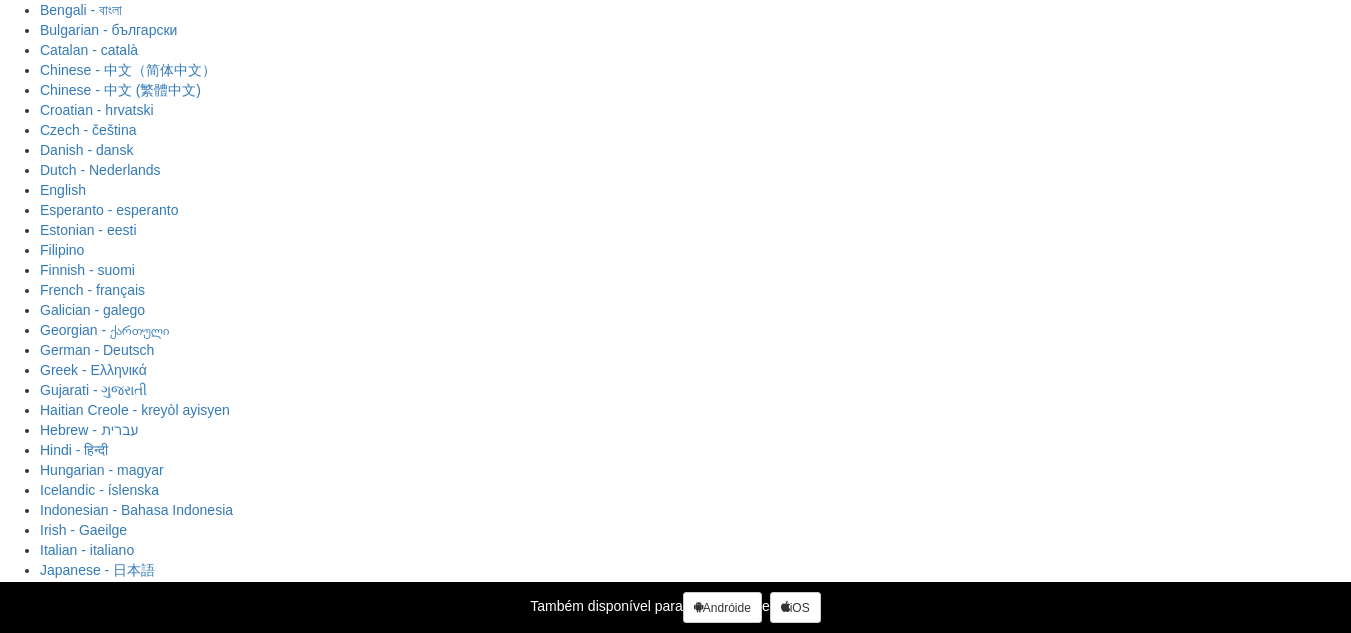 click on "한국어" at bounding box center [812, 1799] 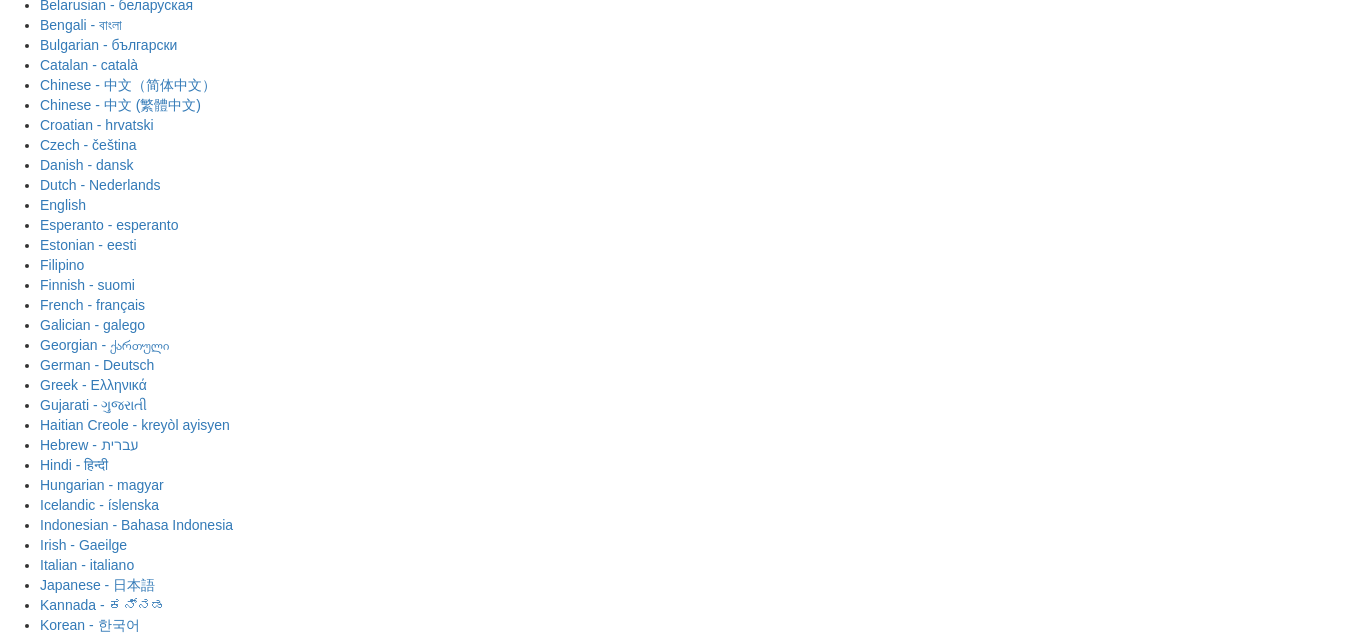 scroll, scrollTop: 200, scrollLeft: 0, axis: vertical 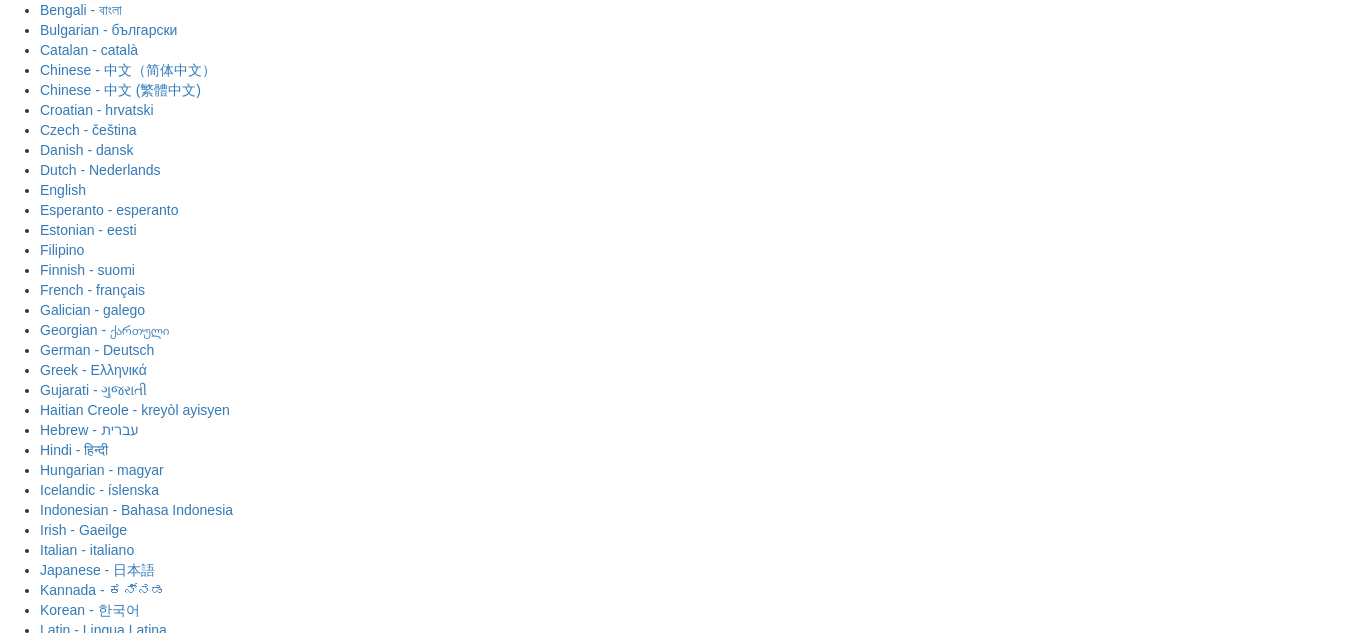 click on "Google" at bounding box center [605, 1904] 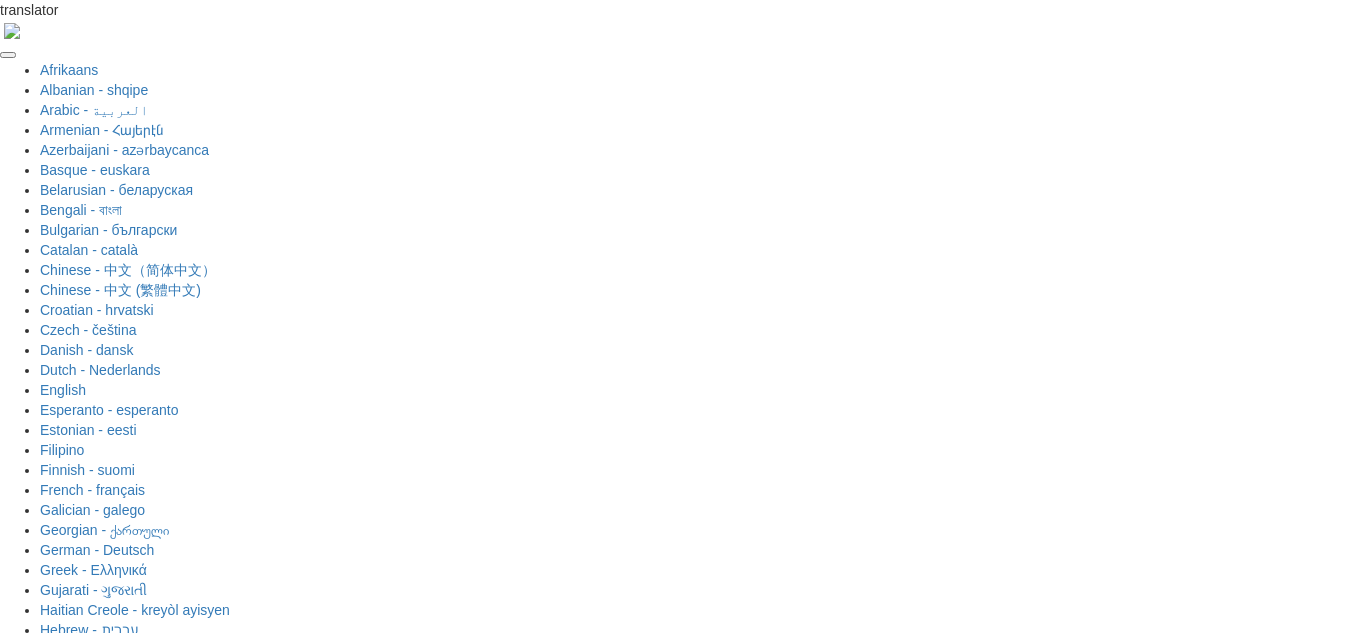 scroll, scrollTop: 0, scrollLeft: 0, axis: both 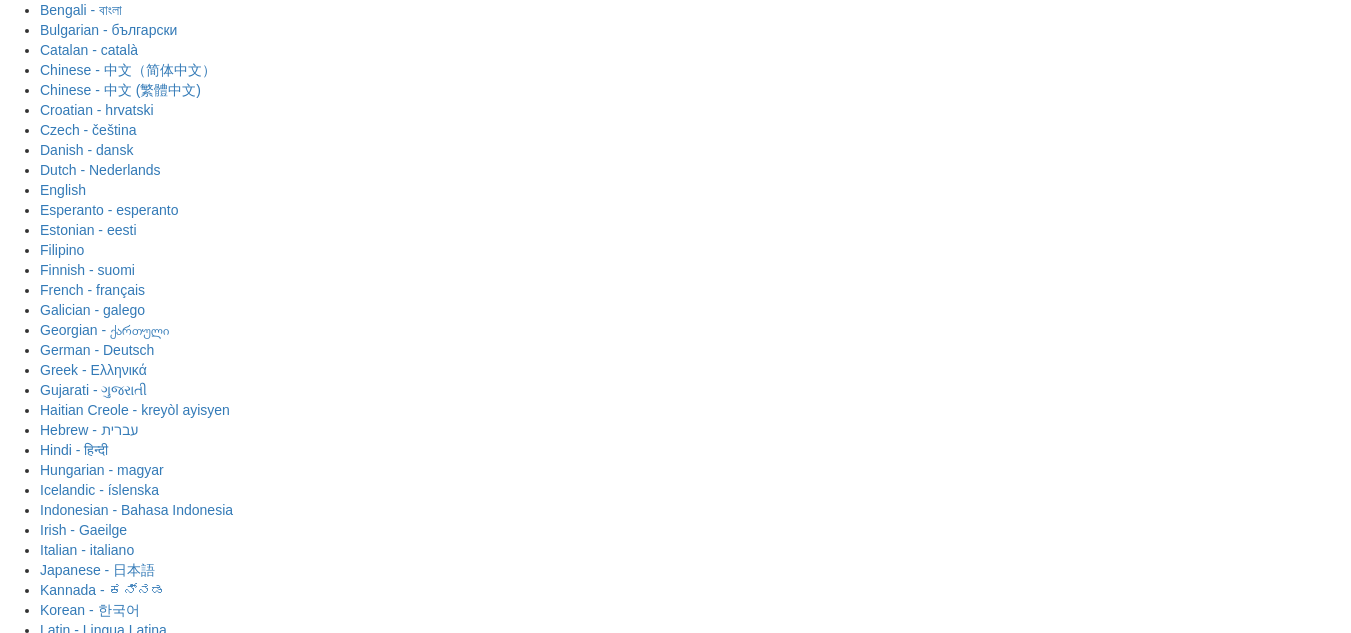 click on "E-mail" at bounding box center (676, 1531) 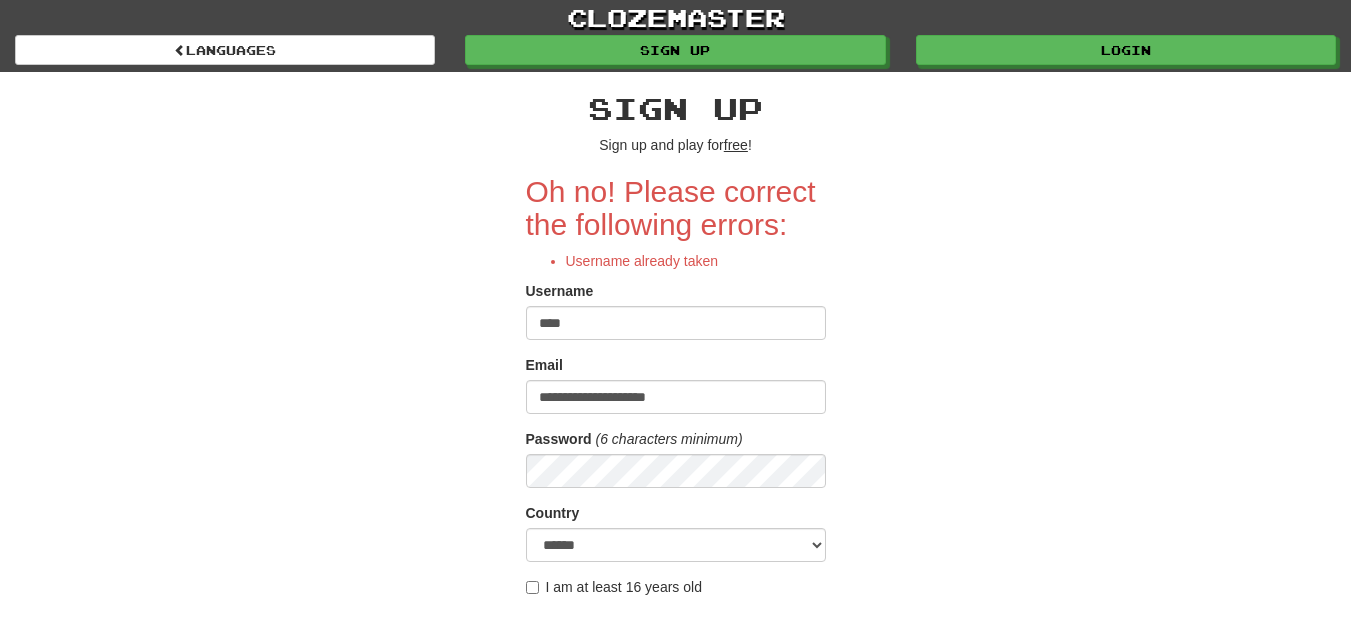 scroll, scrollTop: 0, scrollLeft: 0, axis: both 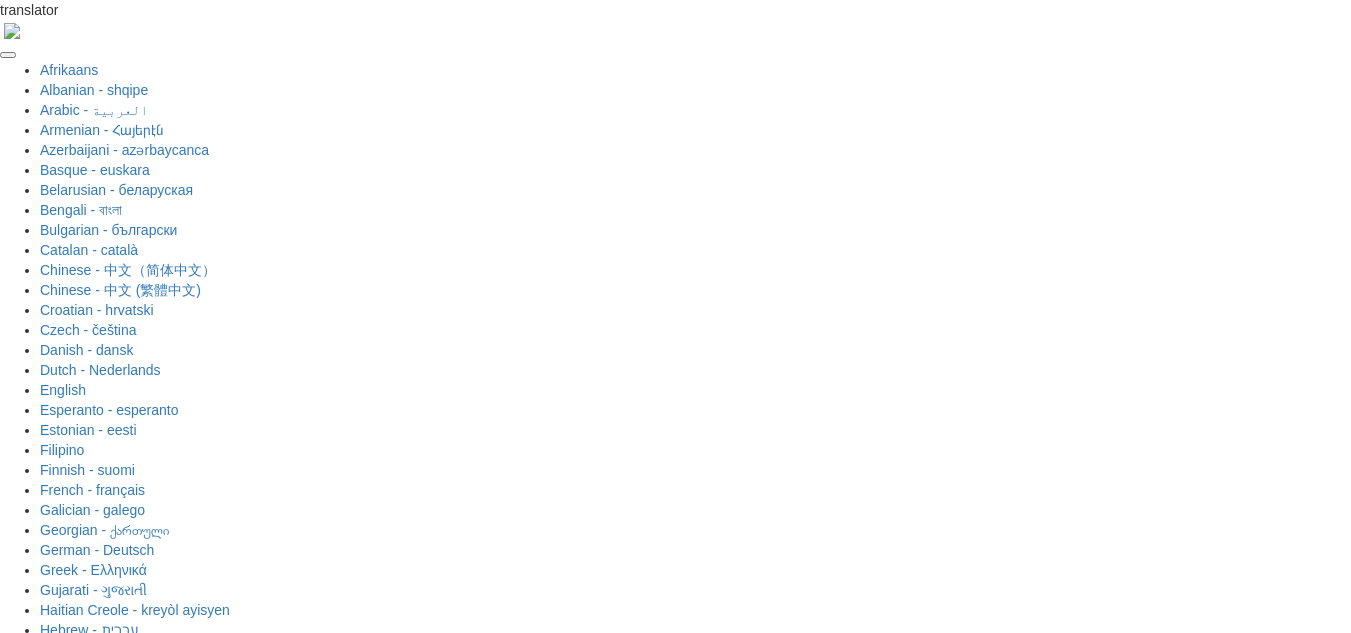 click on "****" at bounding box center [676, 1770] 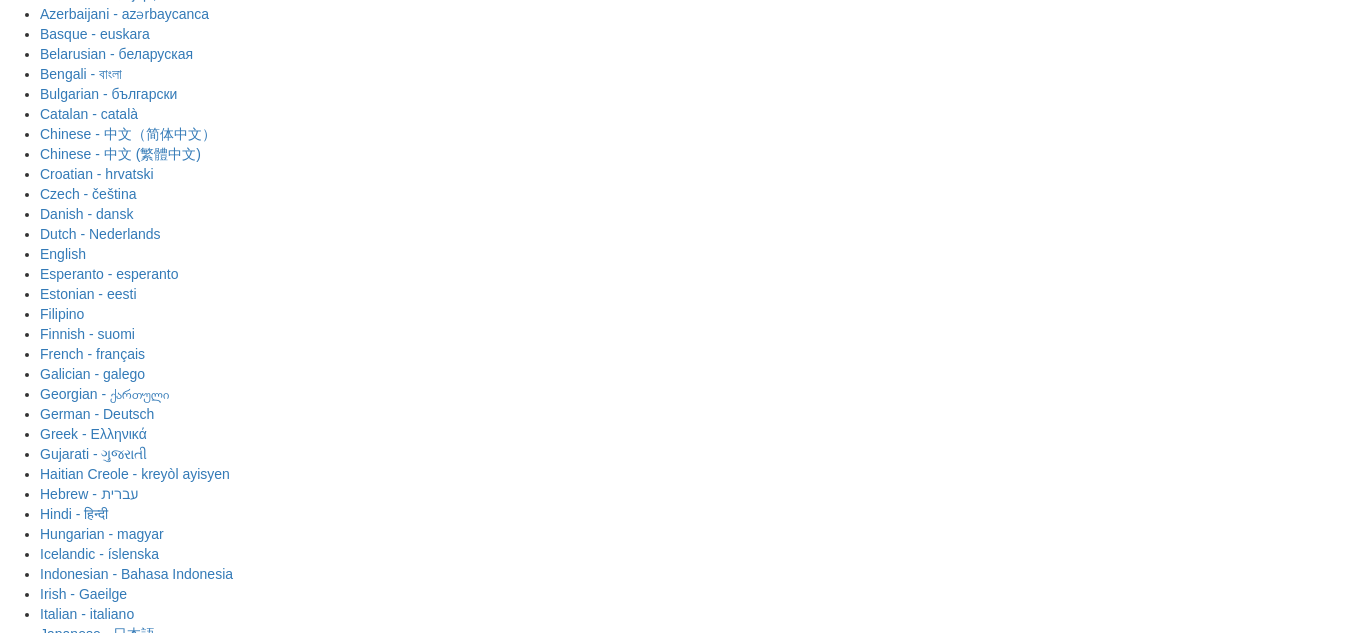 scroll, scrollTop: 100, scrollLeft: 0, axis: vertical 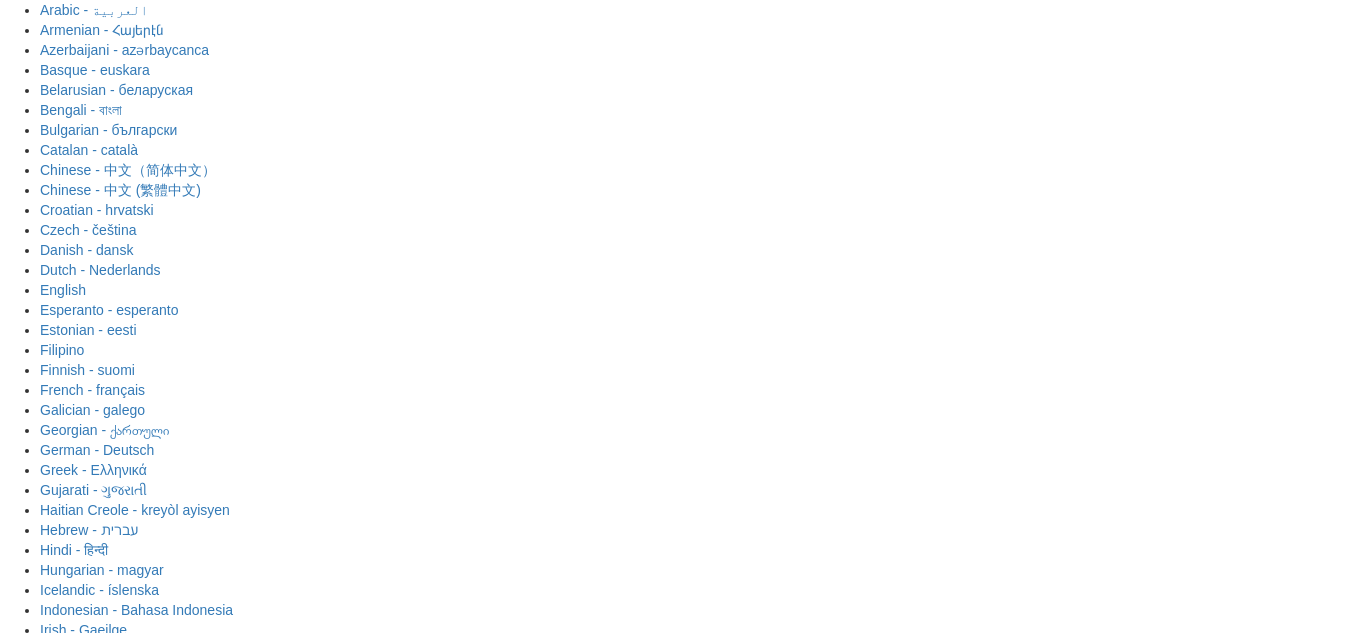 type on "**********" 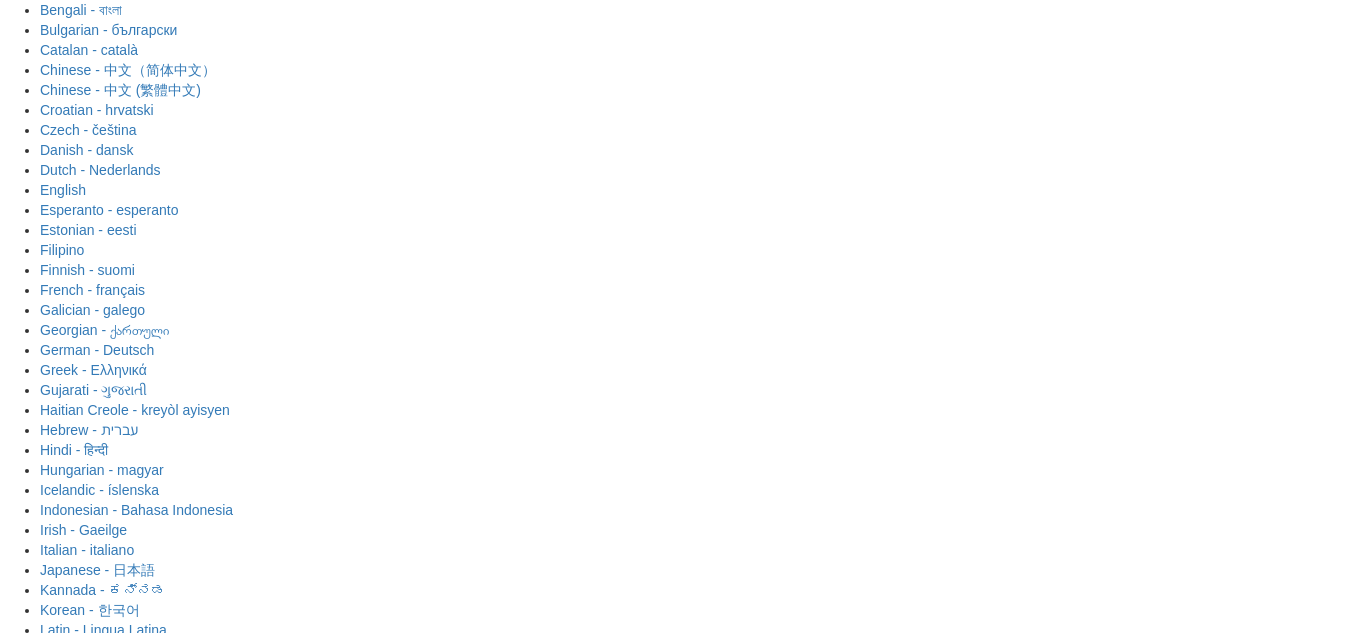 scroll, scrollTop: 300, scrollLeft: 0, axis: vertical 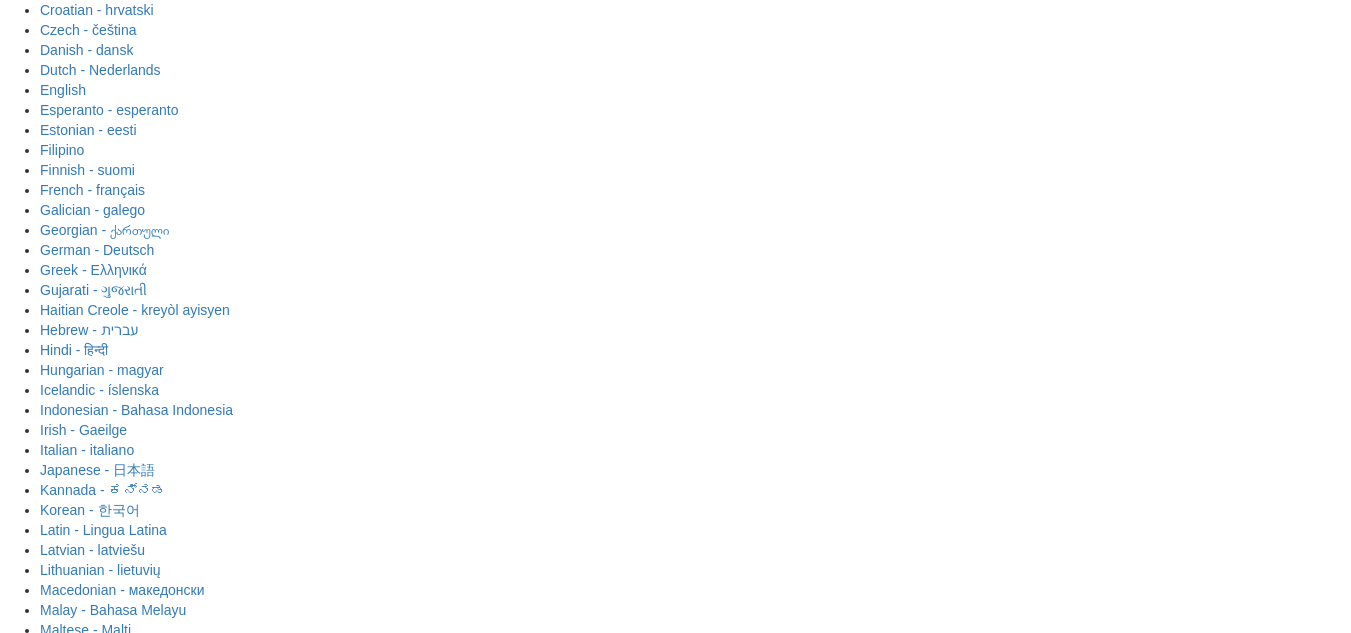 click on "**********" at bounding box center [677, 1866] 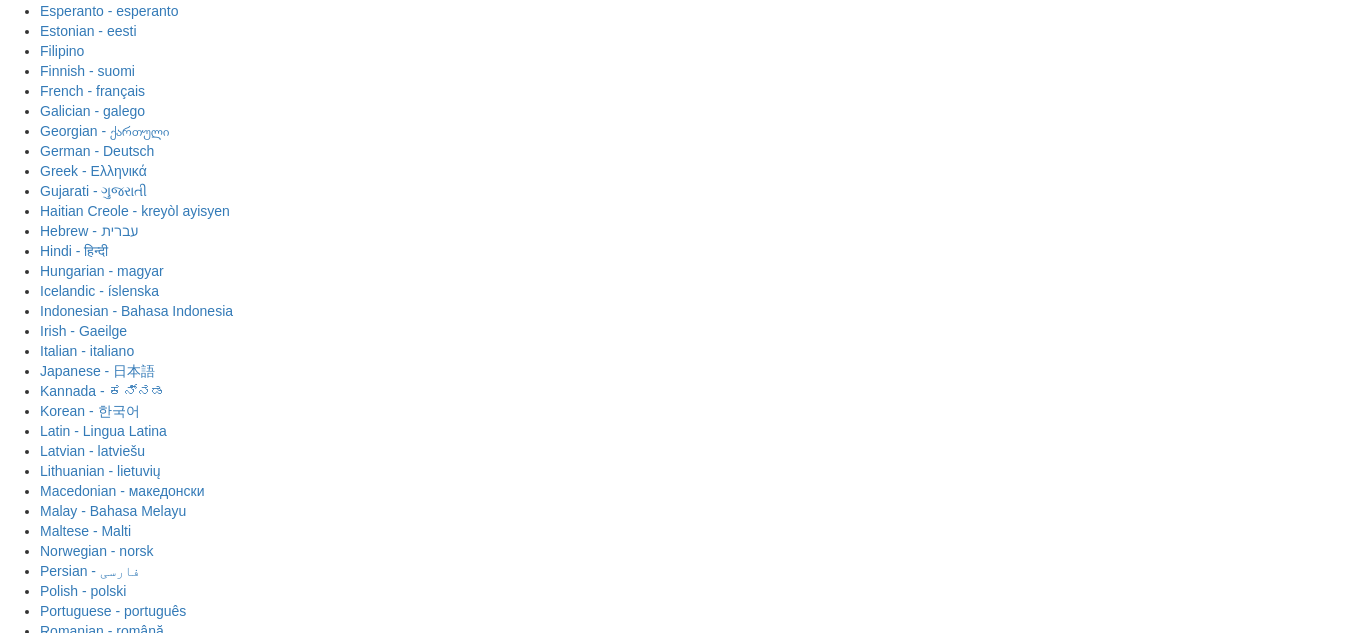 scroll, scrollTop: 400, scrollLeft: 0, axis: vertical 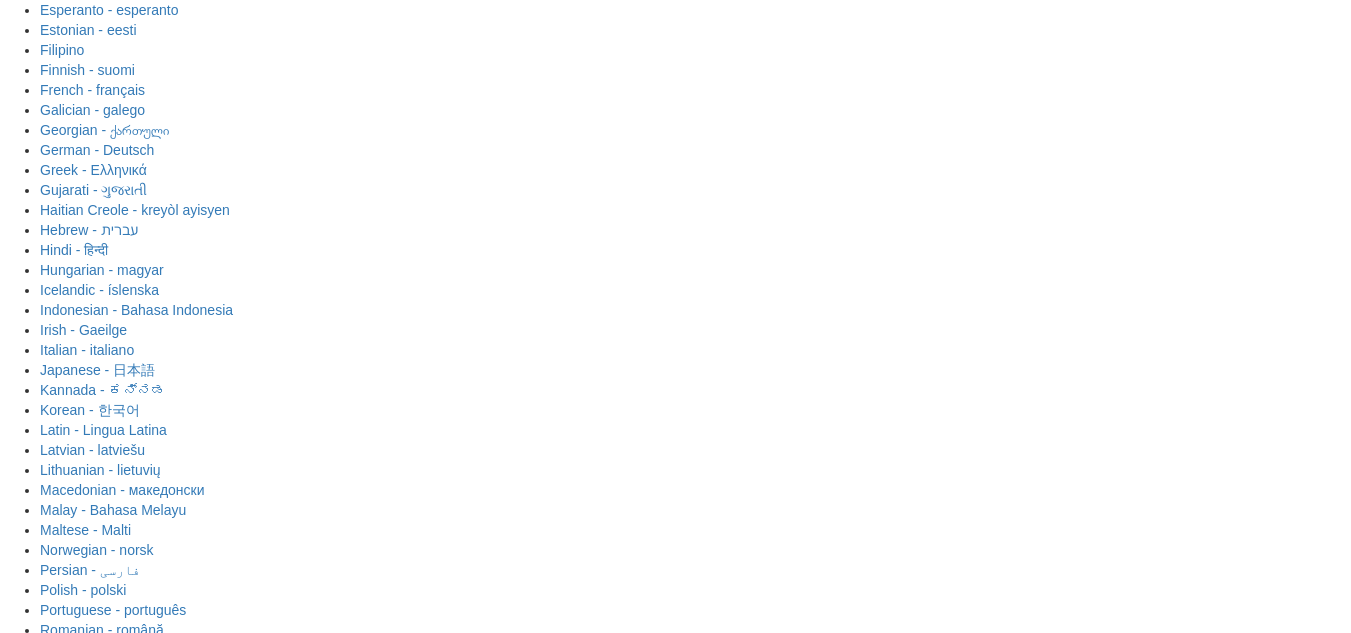 click on "Livre
Reproduza 30 frases por dia gratuitamente.
Atualize para o Pro a qualquer momento!
Jogar" at bounding box center (676, 1806) 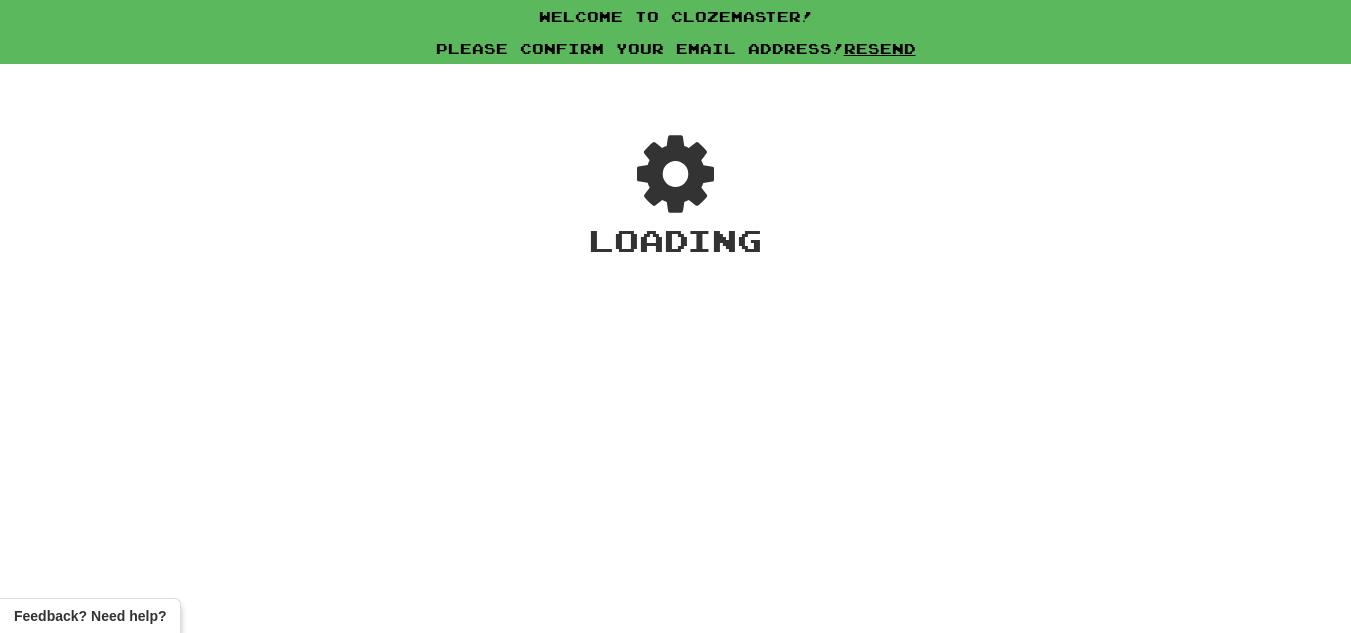 scroll, scrollTop: 0, scrollLeft: 0, axis: both 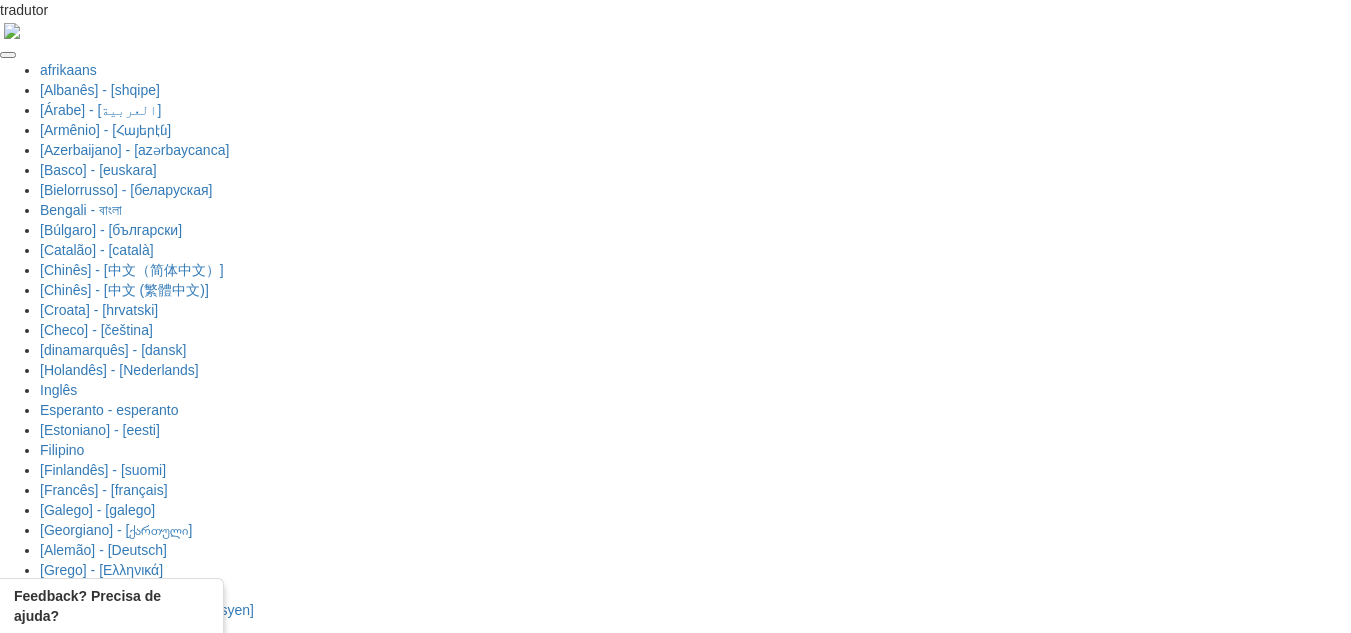 click on "Collections" at bounding box center [98, 1608] 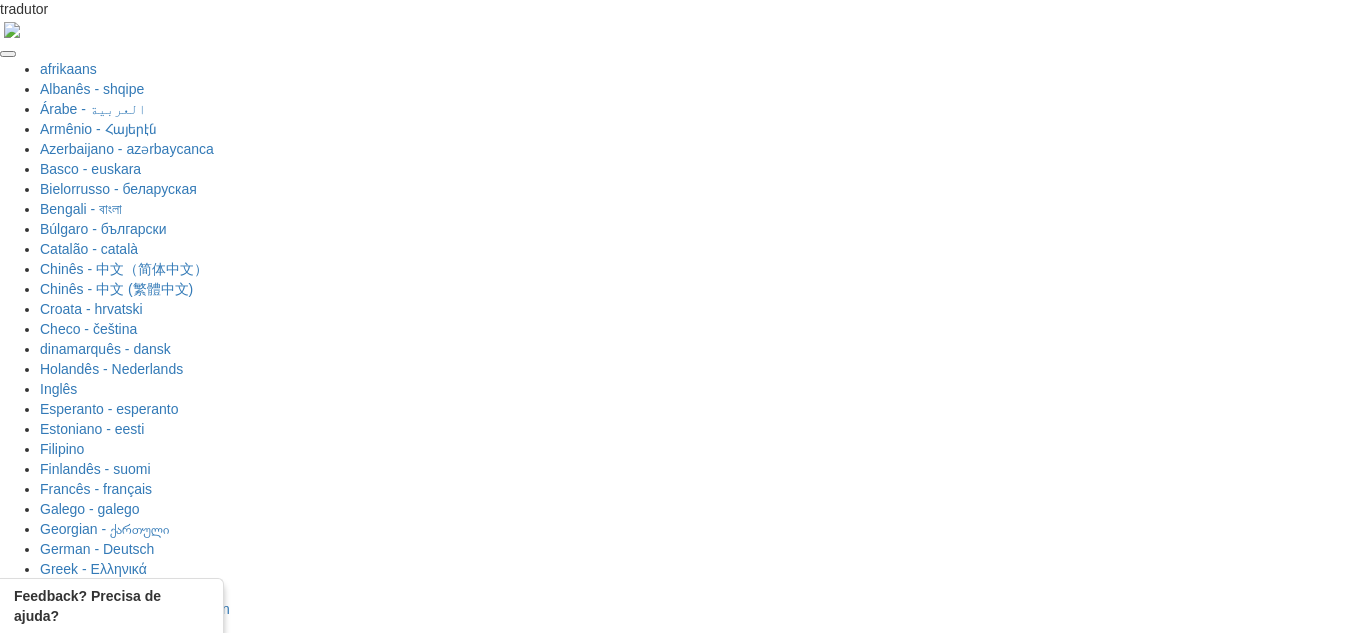 scroll, scrollTop: 0, scrollLeft: 0, axis: both 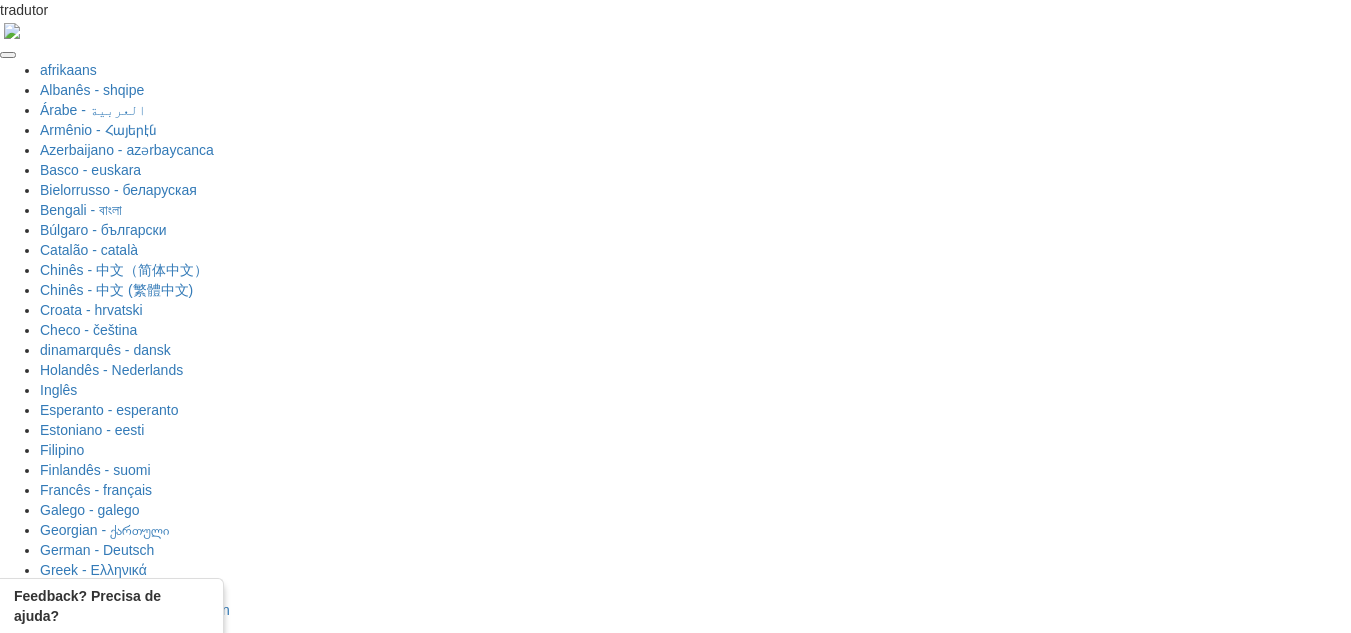 click on "Painel" at bounding box center (225, 1437) 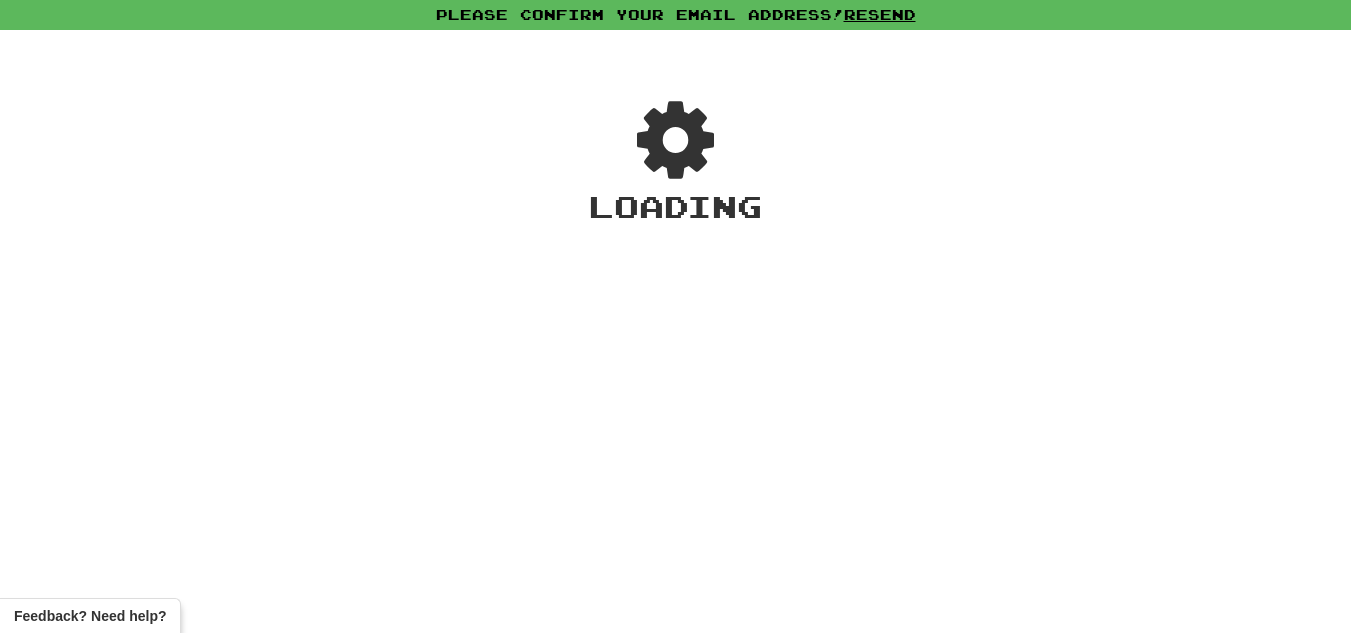 scroll, scrollTop: 0, scrollLeft: 0, axis: both 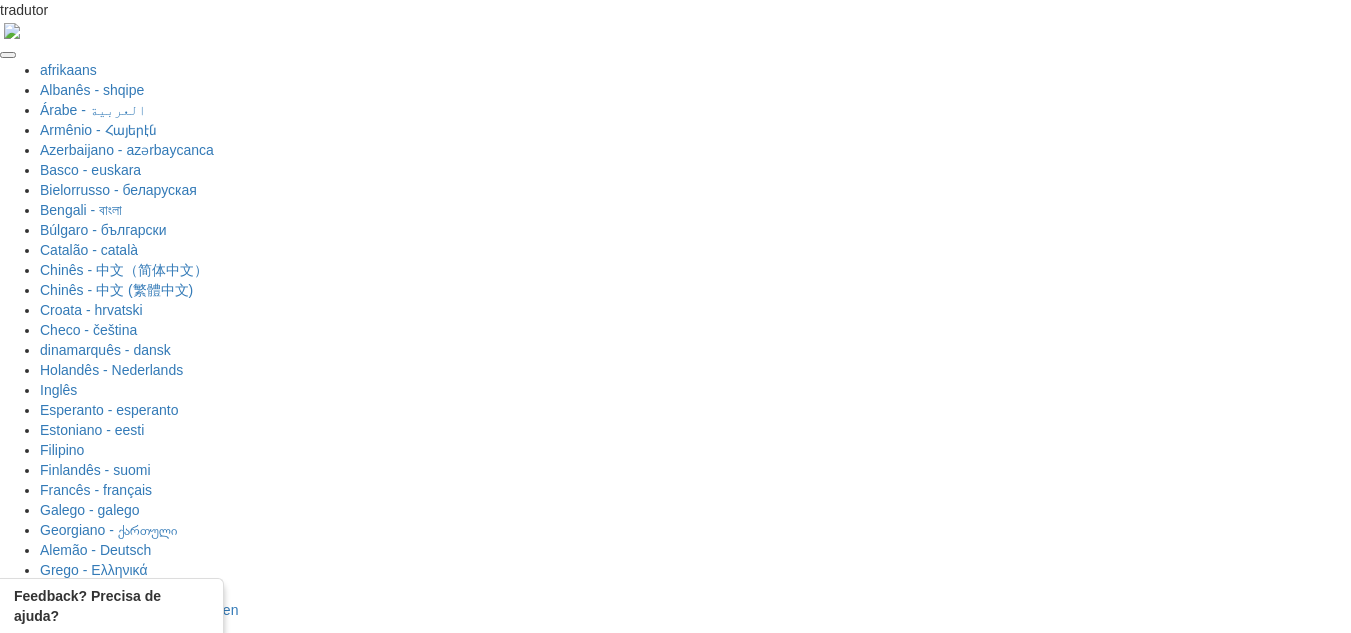 click on "Coleções" at bounding box center (98, 1574) 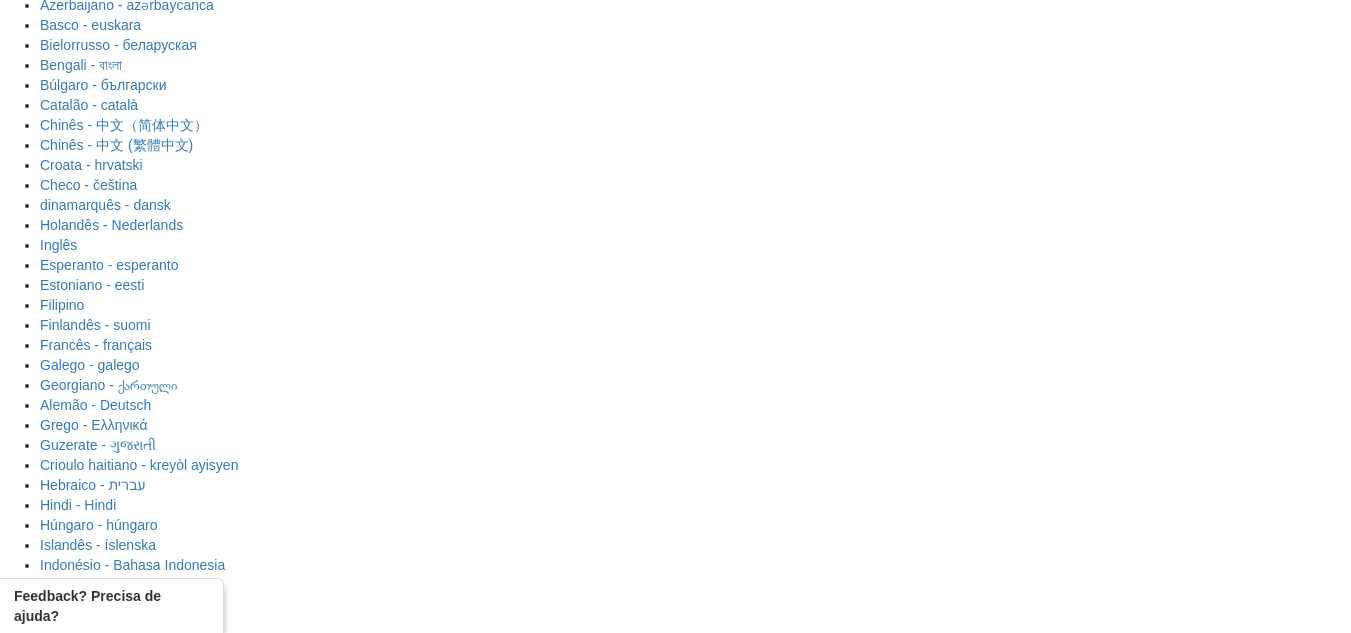 scroll, scrollTop: 200, scrollLeft: 0, axis: vertical 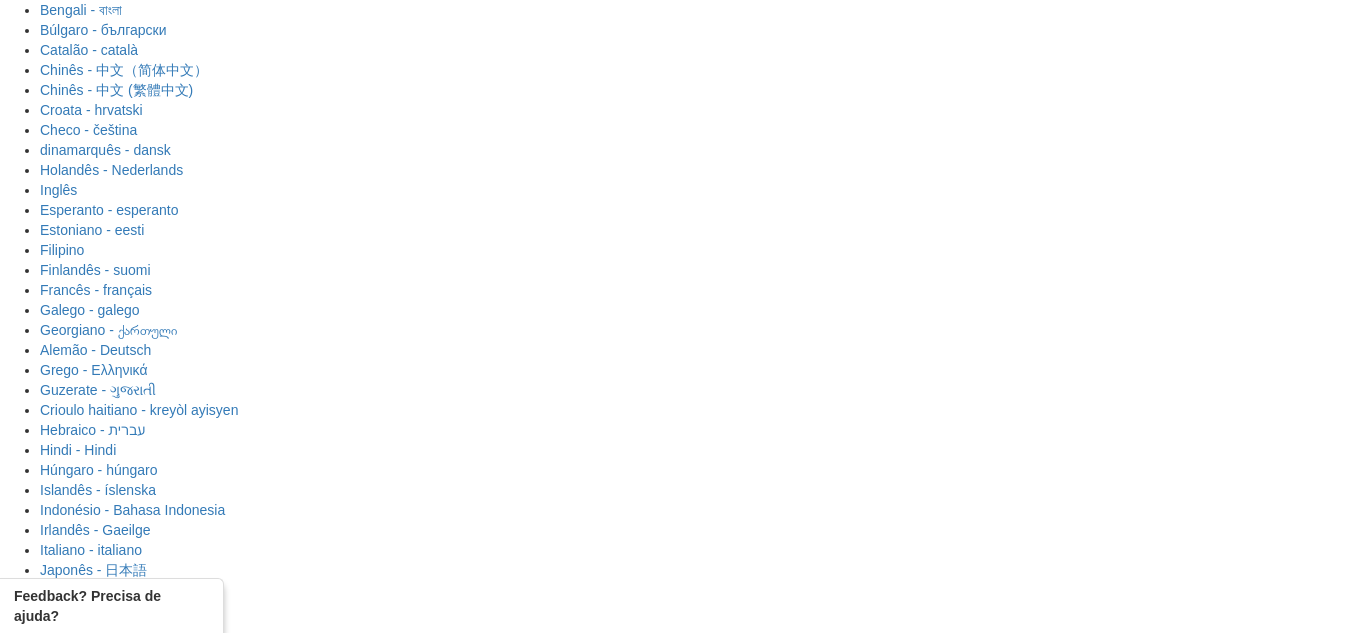 click on "Começar" at bounding box center (781, 1832) 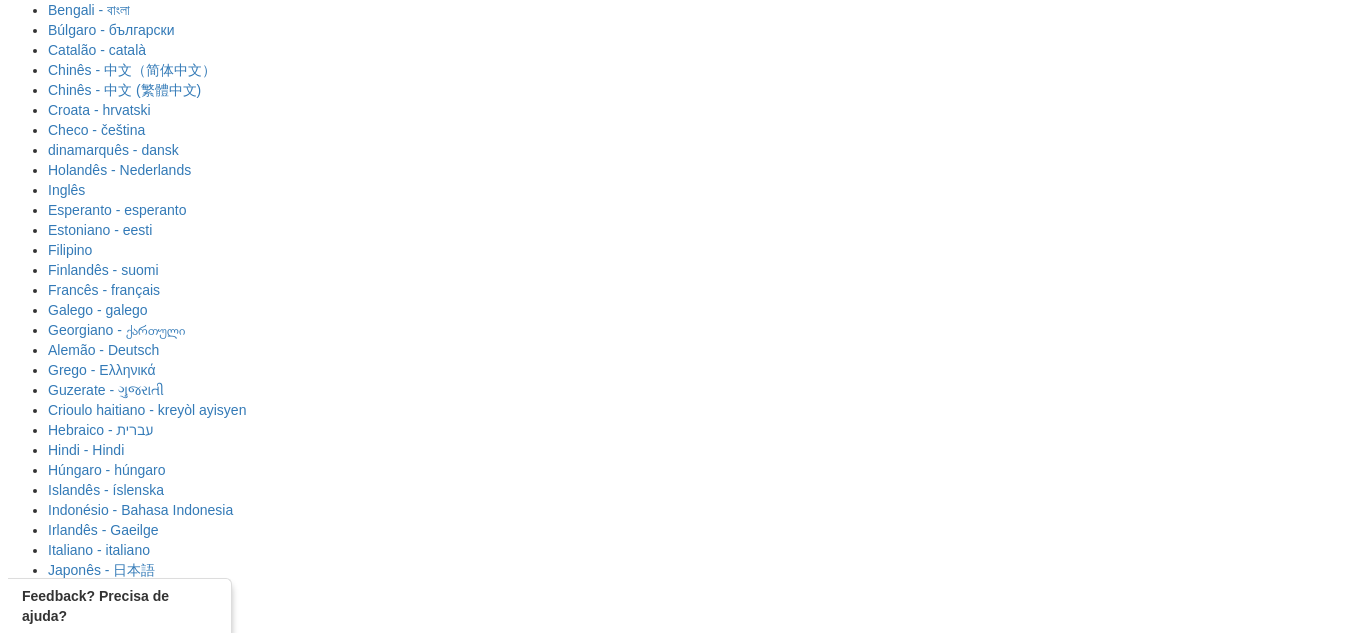 scroll, scrollTop: 0, scrollLeft: 0, axis: both 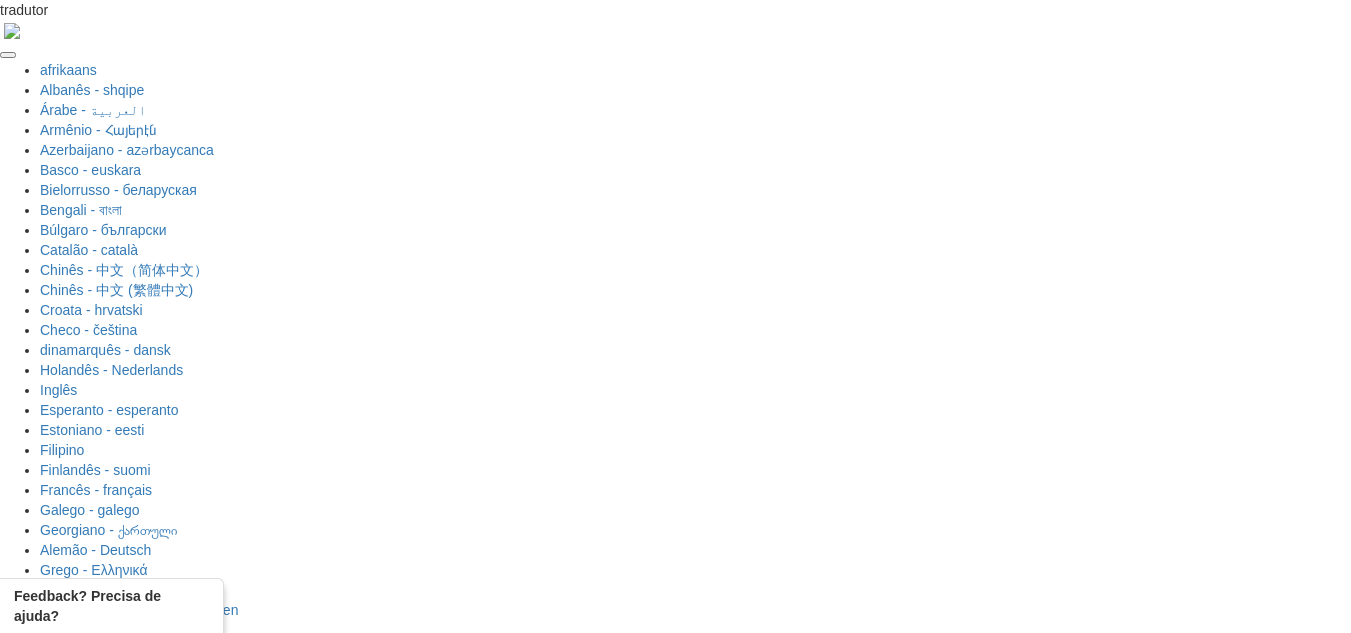 click on "Jogar" at bounding box center [781, 1769] 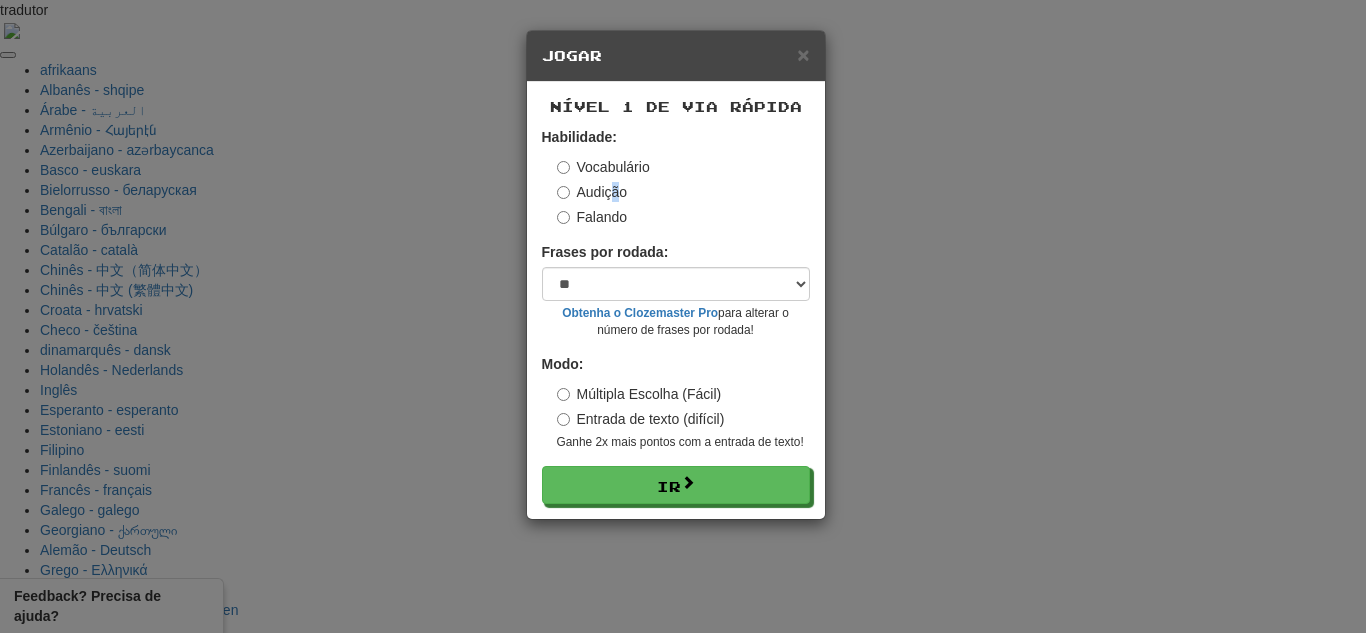click on "Audição" at bounding box center [602, 192] 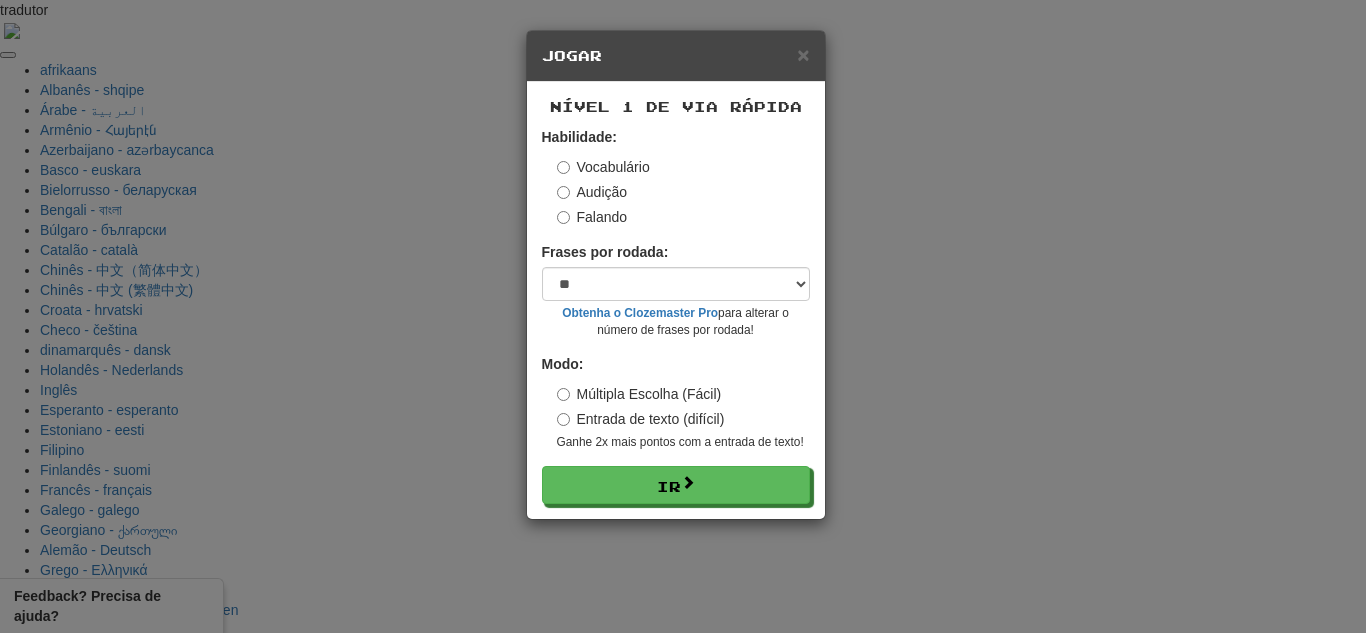 click on "Habilidade: Vocabulário Audição Falando" at bounding box center [676, 177] 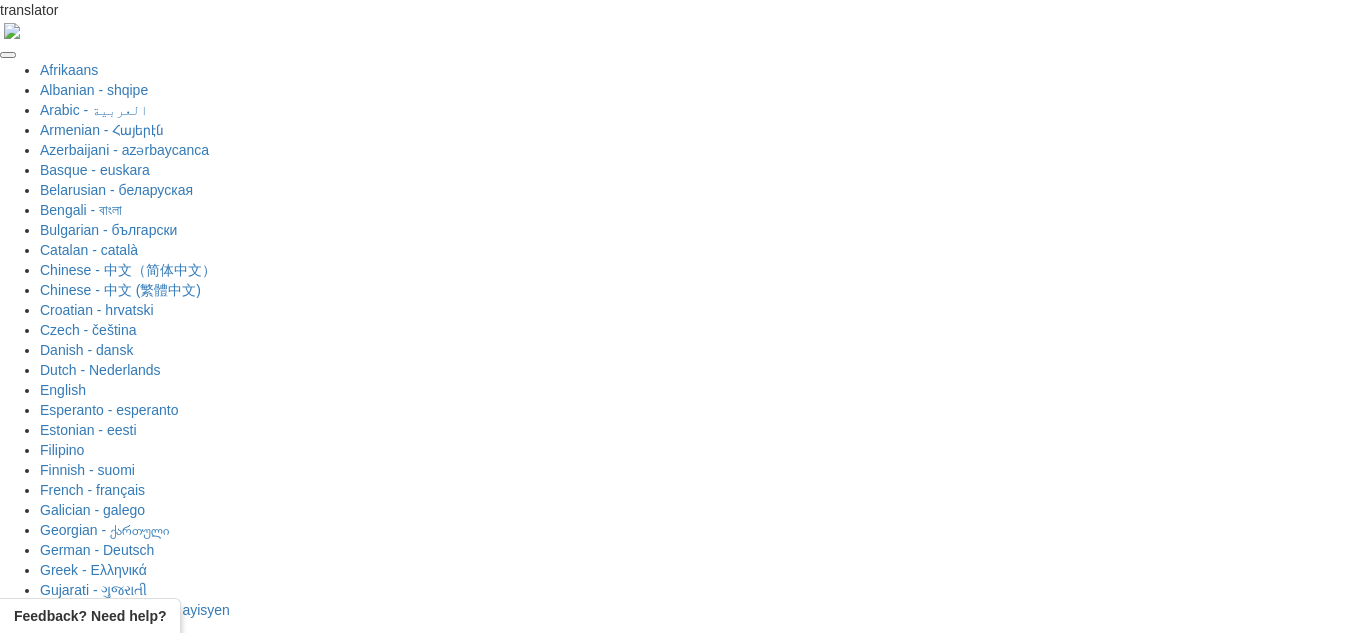 scroll, scrollTop: 0, scrollLeft: 0, axis: both 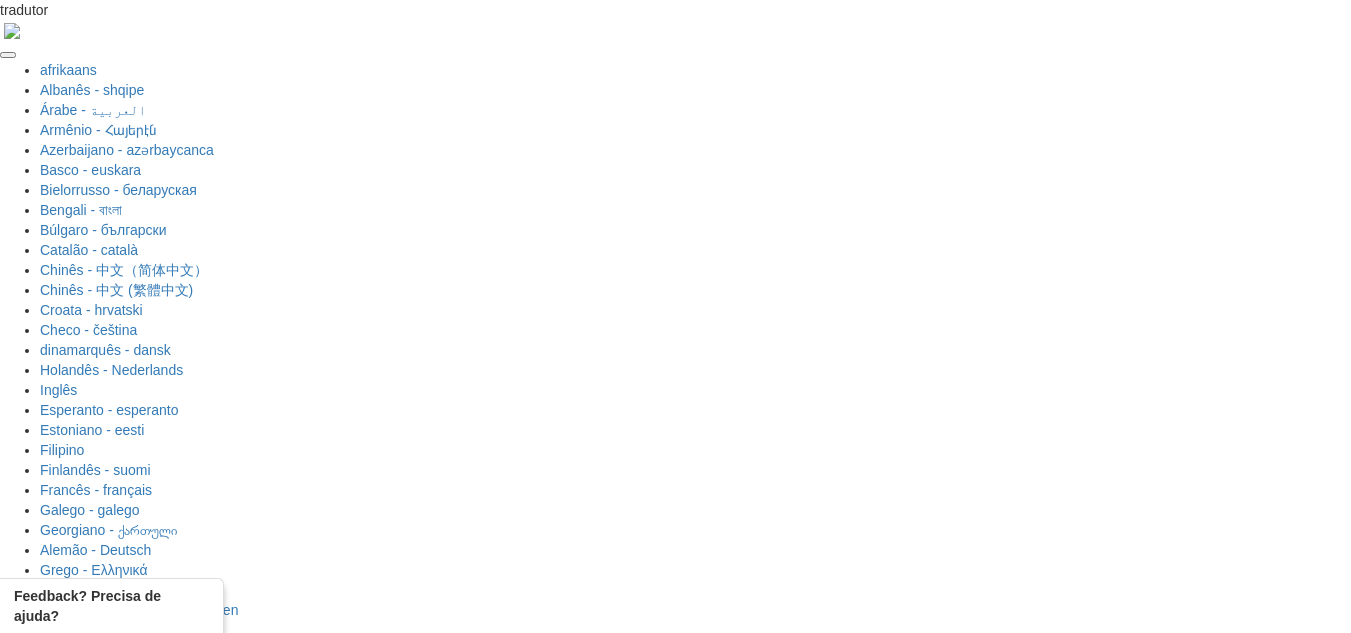 click on "Coleções" at bounding box center [98, 1574] 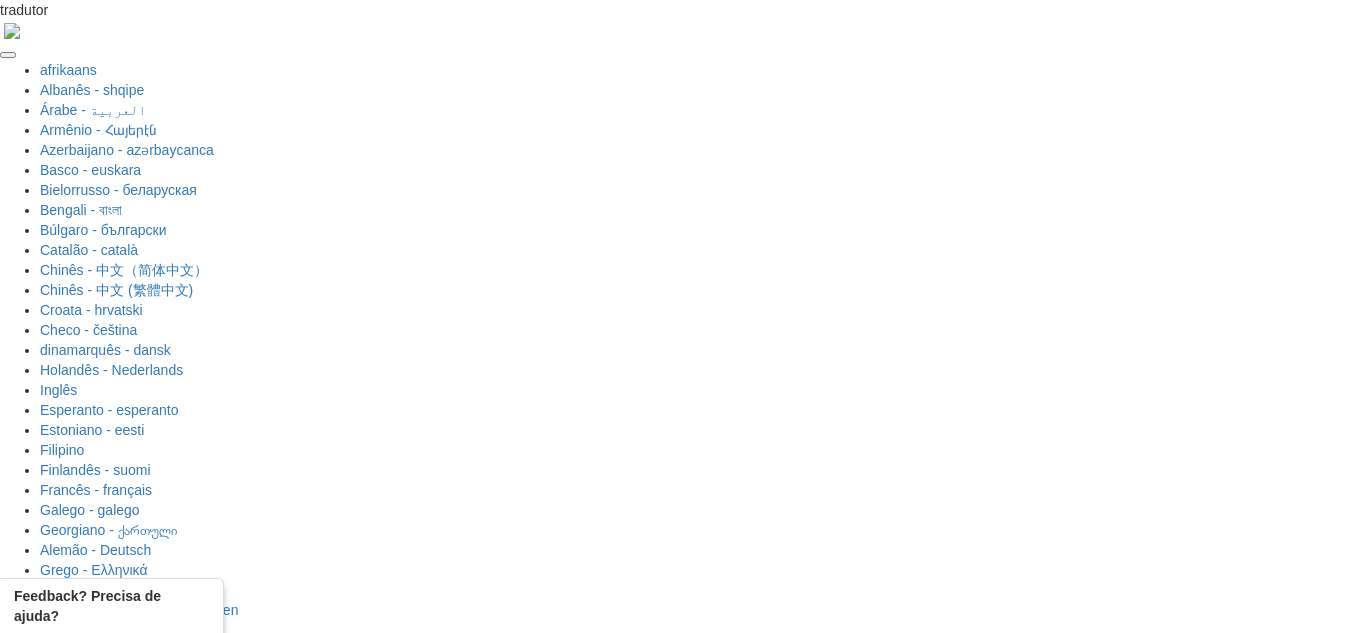 select on "**" 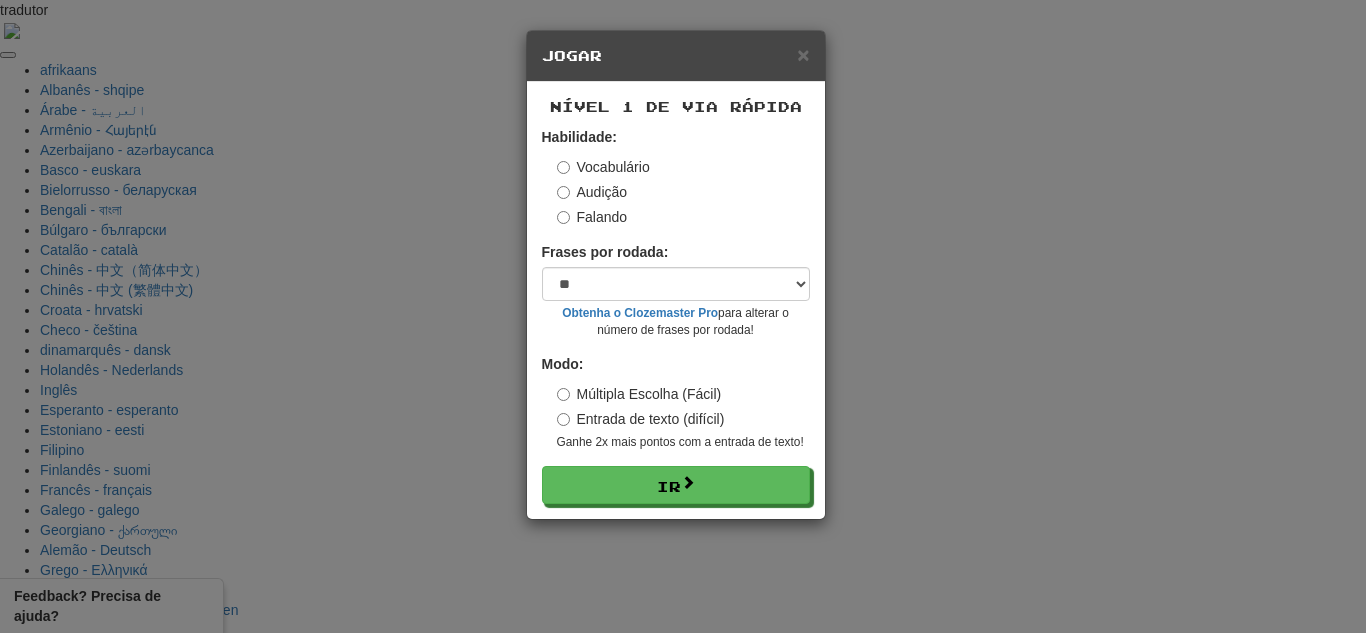 click on "Audição" at bounding box center (592, 192) 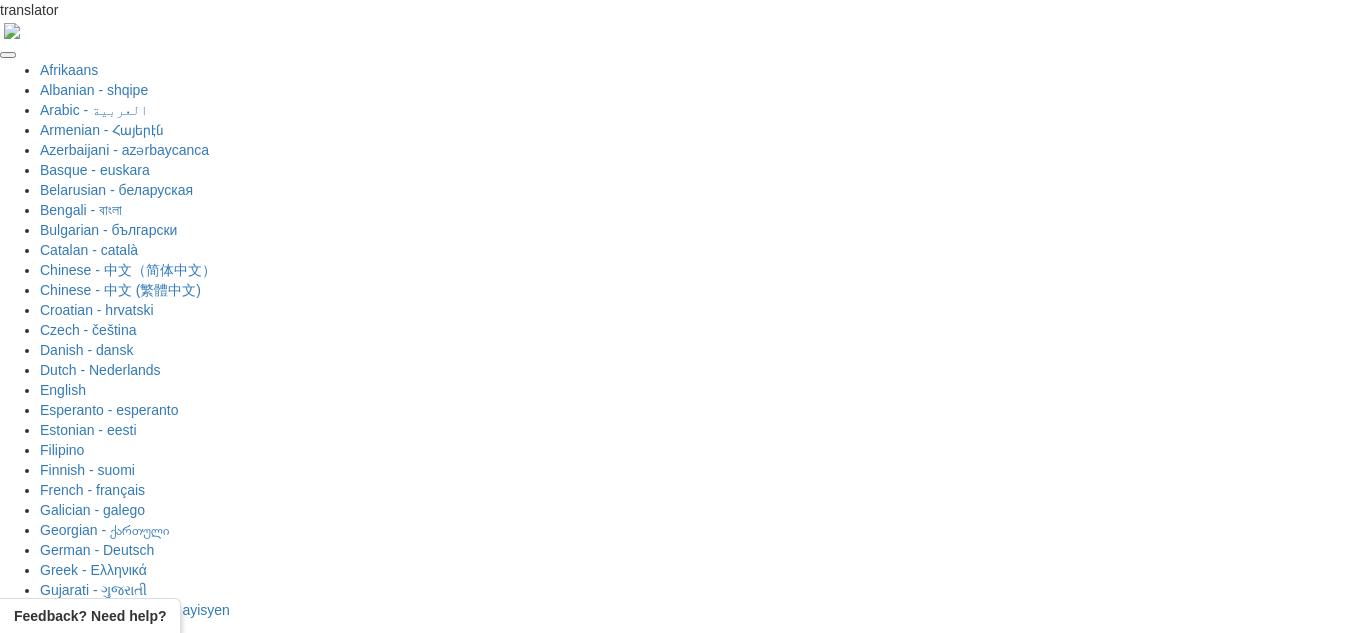 scroll, scrollTop: 0, scrollLeft: 0, axis: both 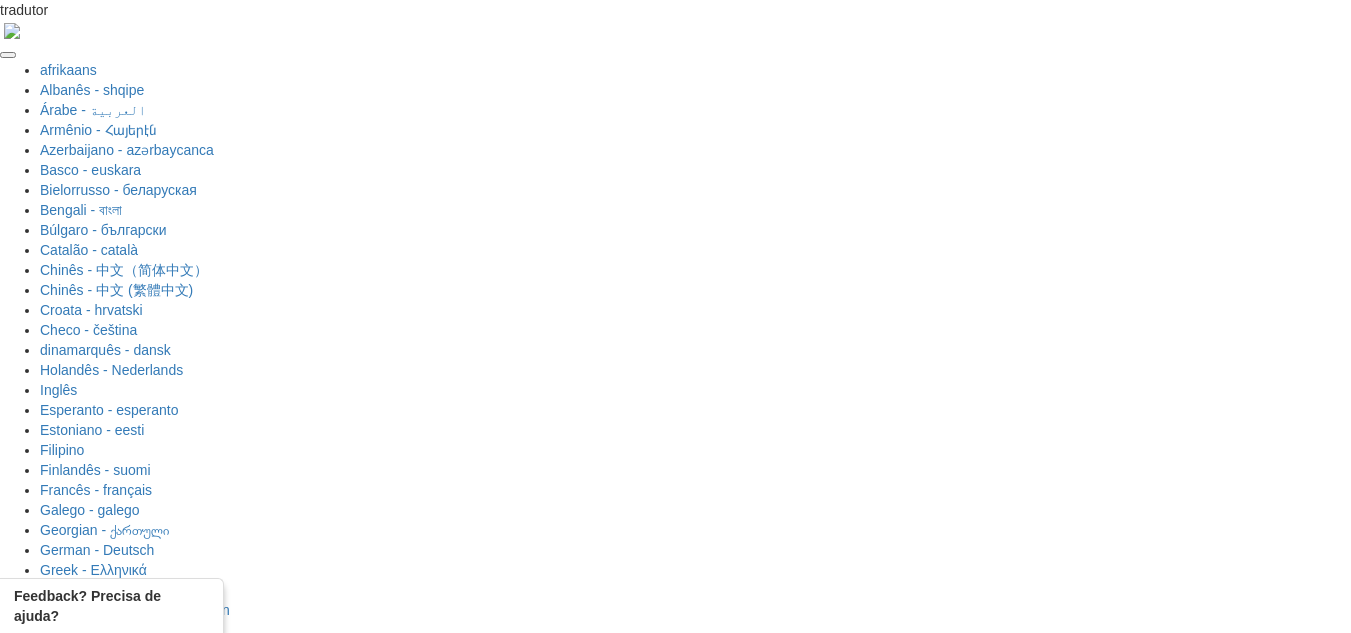 click on "Painel" at bounding box center [225, 1437] 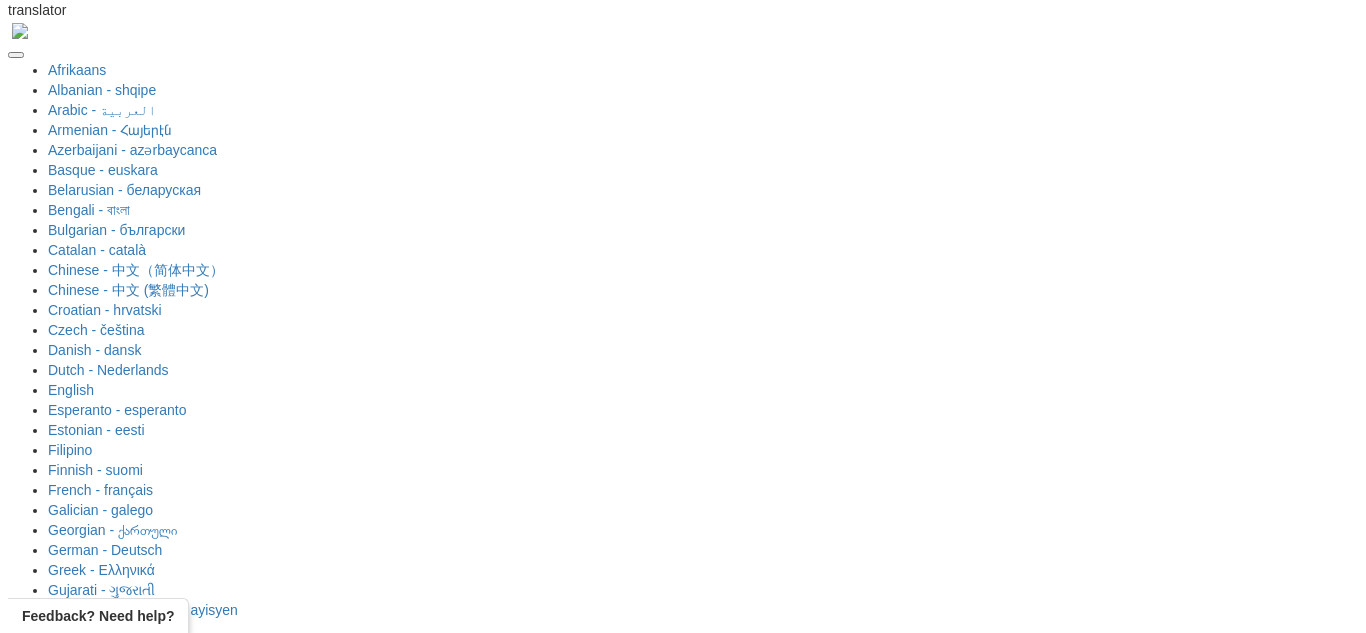 scroll, scrollTop: 0, scrollLeft: 0, axis: both 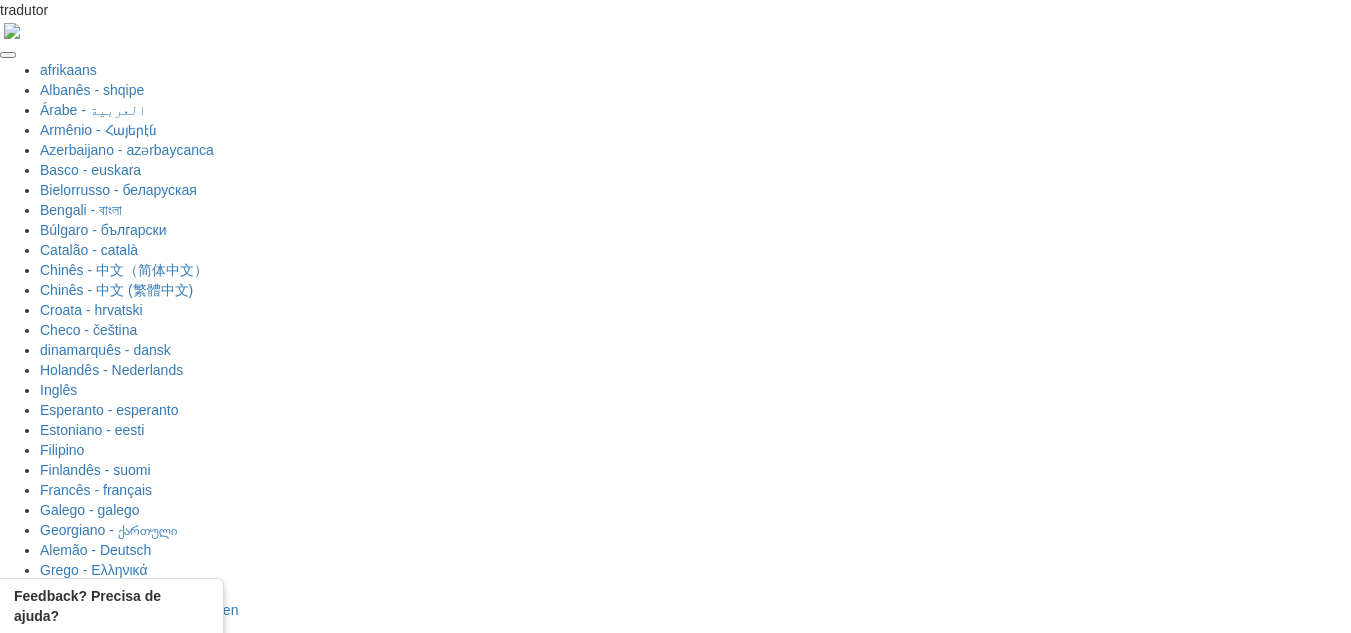drag, startPoint x: 95, startPoint y: 157, endPoint x: 107, endPoint y: 166, distance: 15 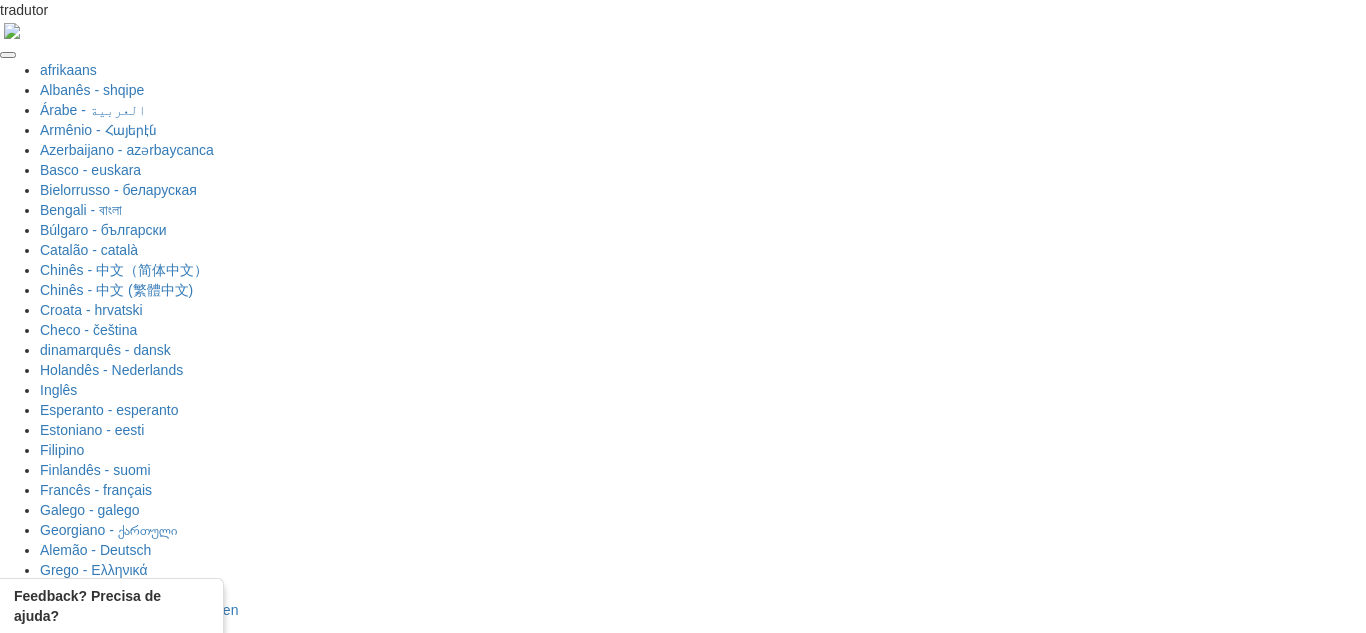 select on "**" 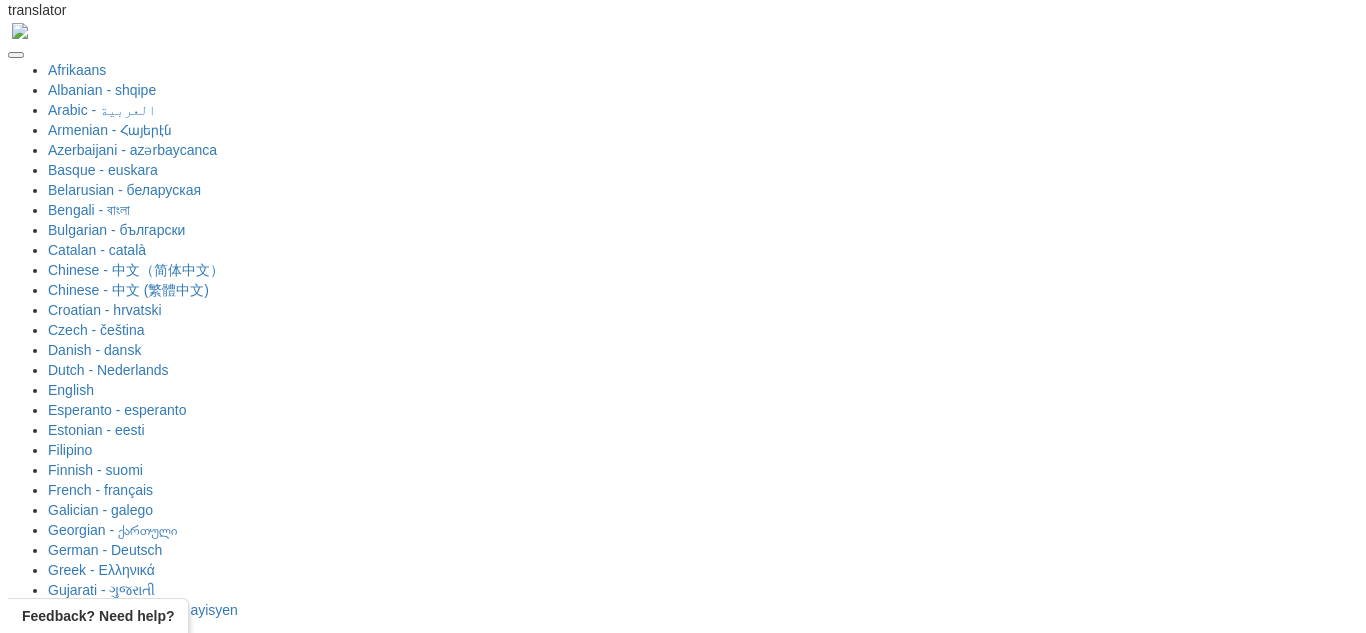 scroll, scrollTop: 0, scrollLeft: 0, axis: both 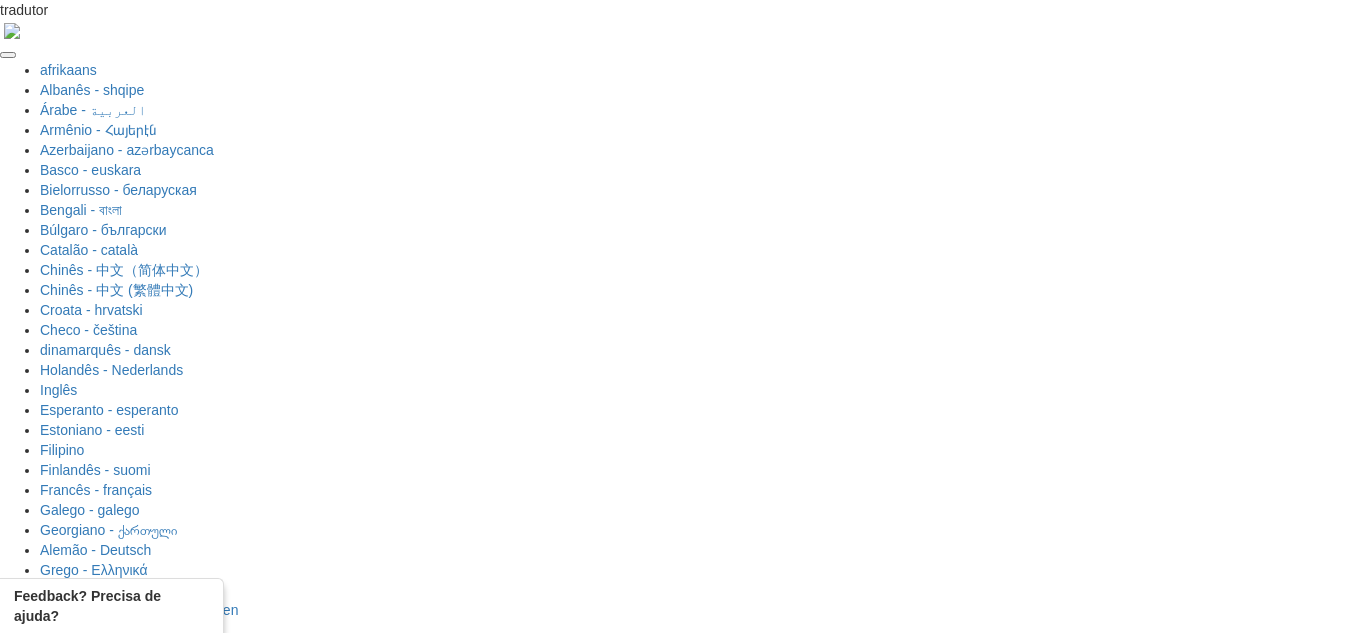 click on "Dashboard" at bounding box center [98, 1524] 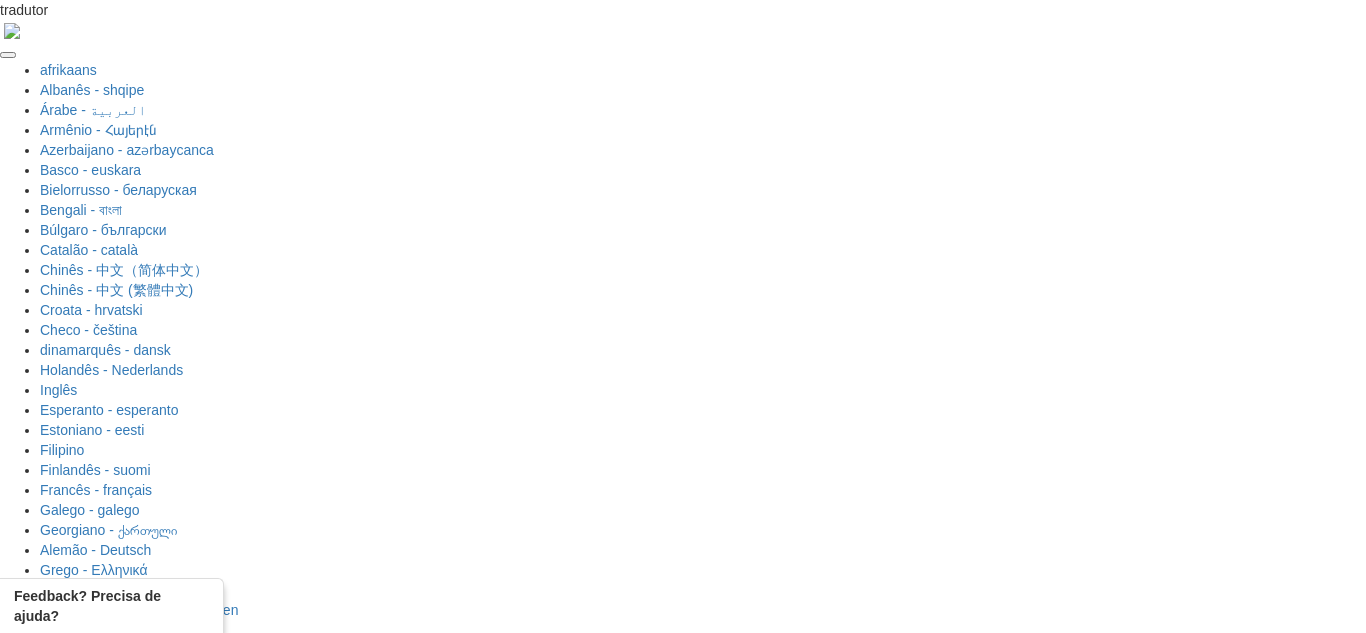 select on "**" 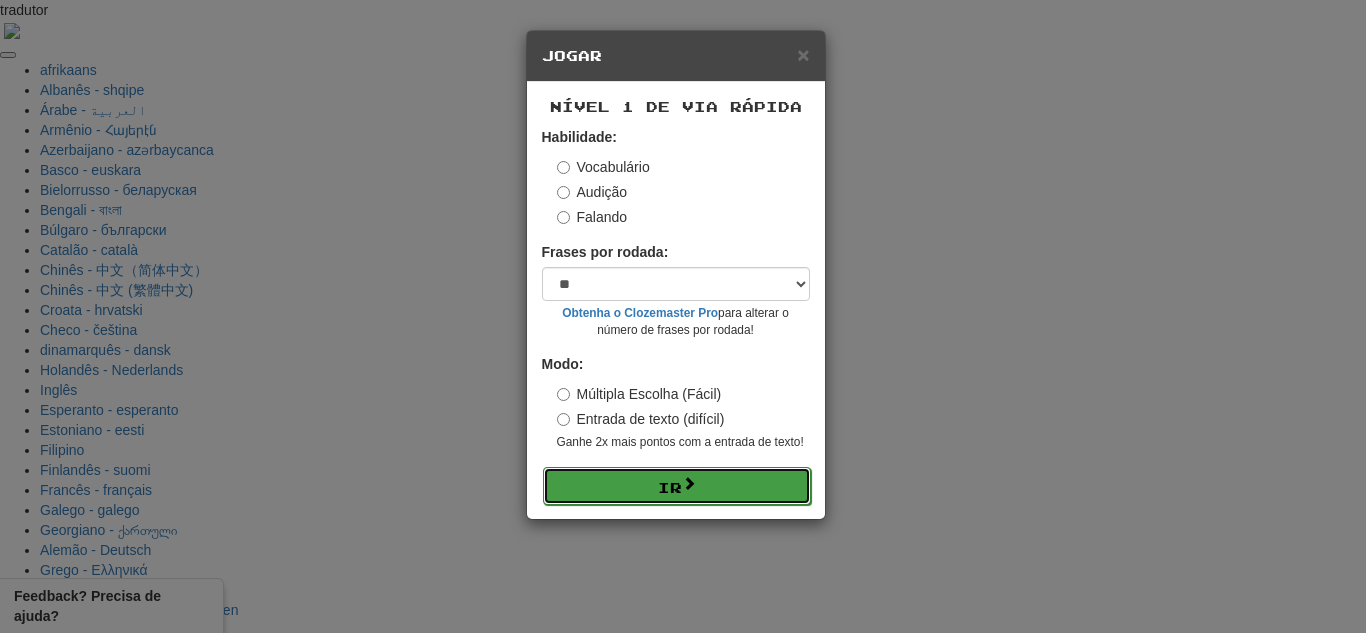 click on "Ir" at bounding box center [677, 486] 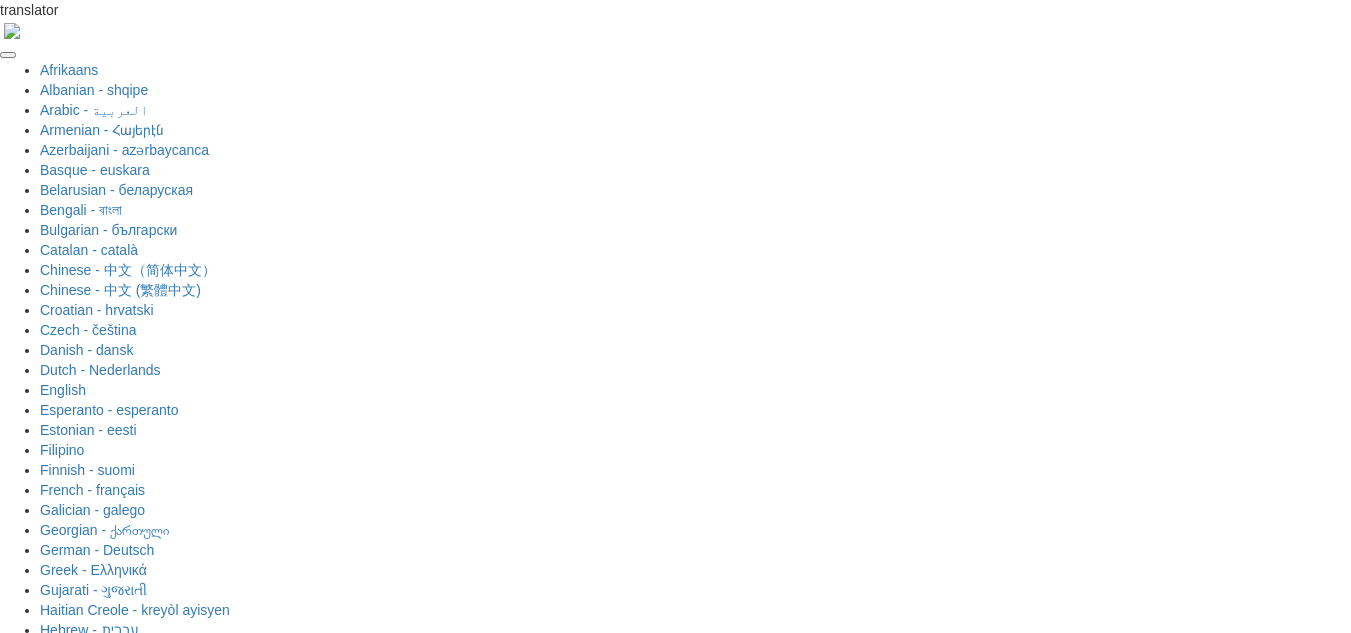scroll, scrollTop: 0, scrollLeft: 0, axis: both 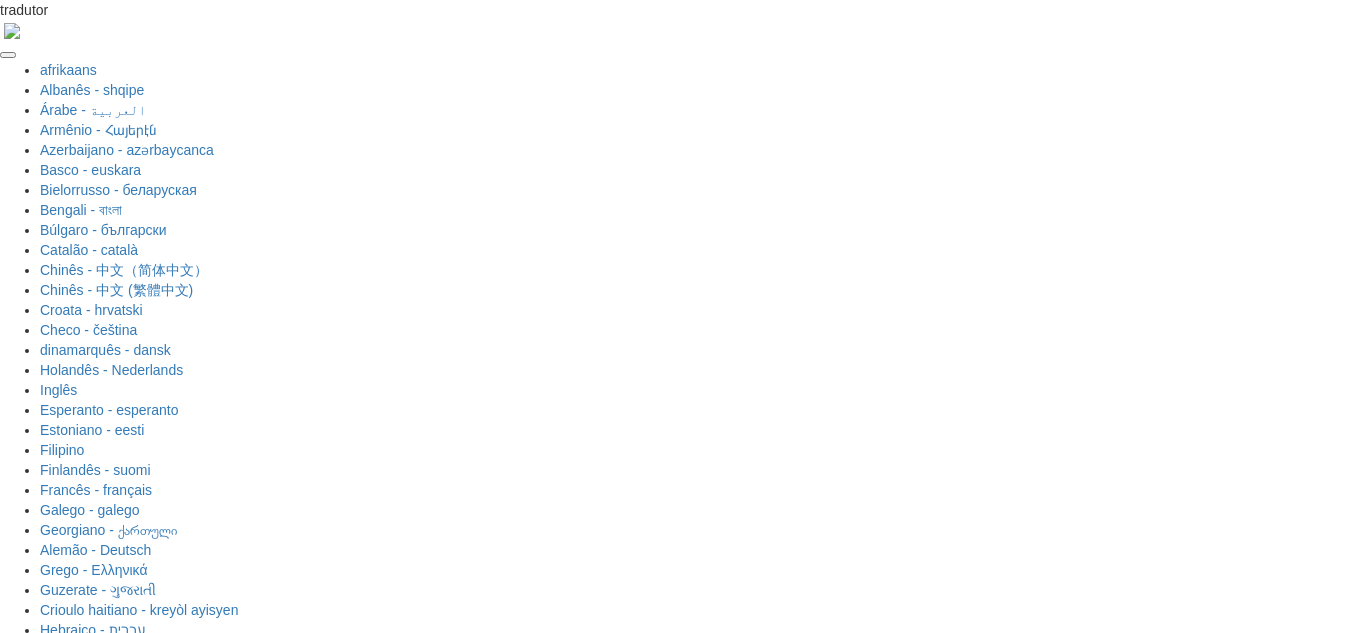 click on "3  .  선택" at bounding box center [476, 1865] 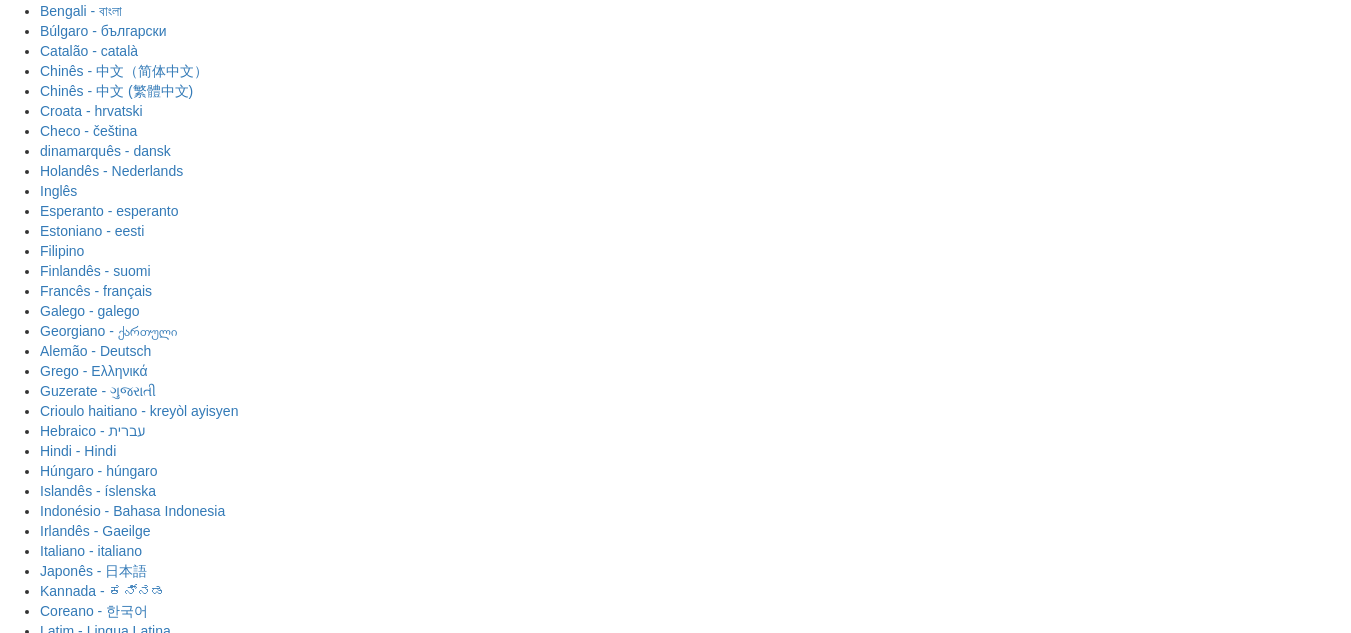 scroll, scrollTop: 200, scrollLeft: 0, axis: vertical 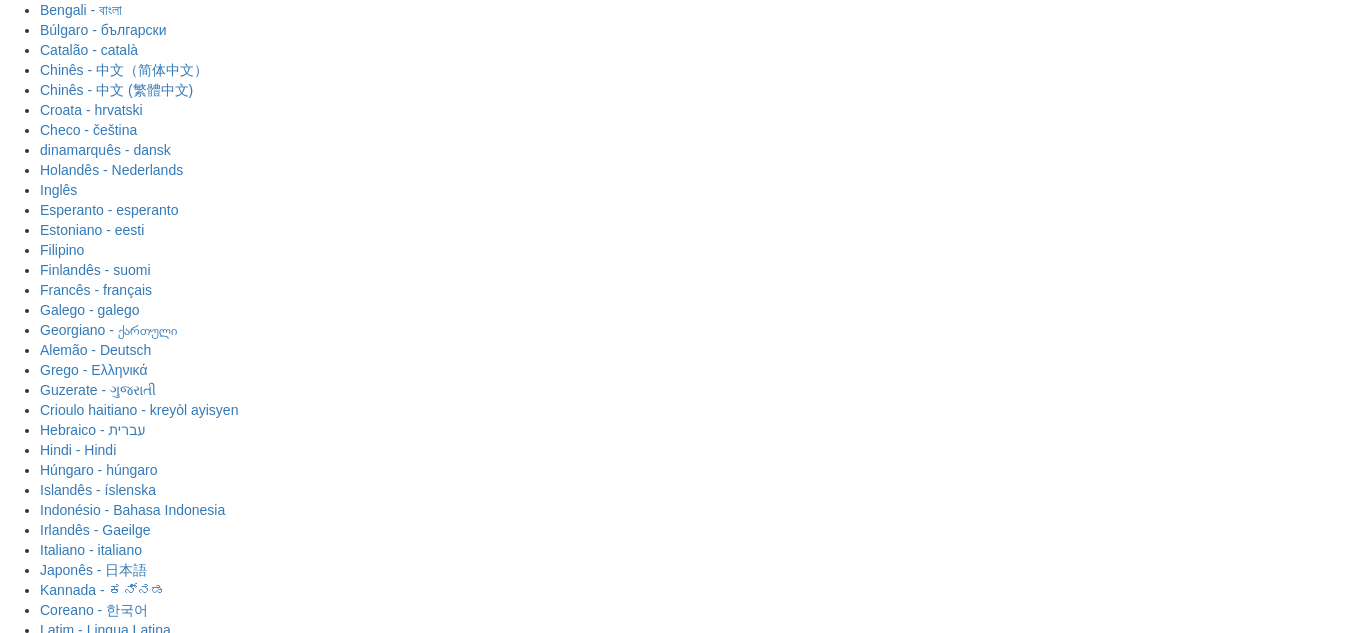 click on "Próximo" at bounding box center [742, 1593] 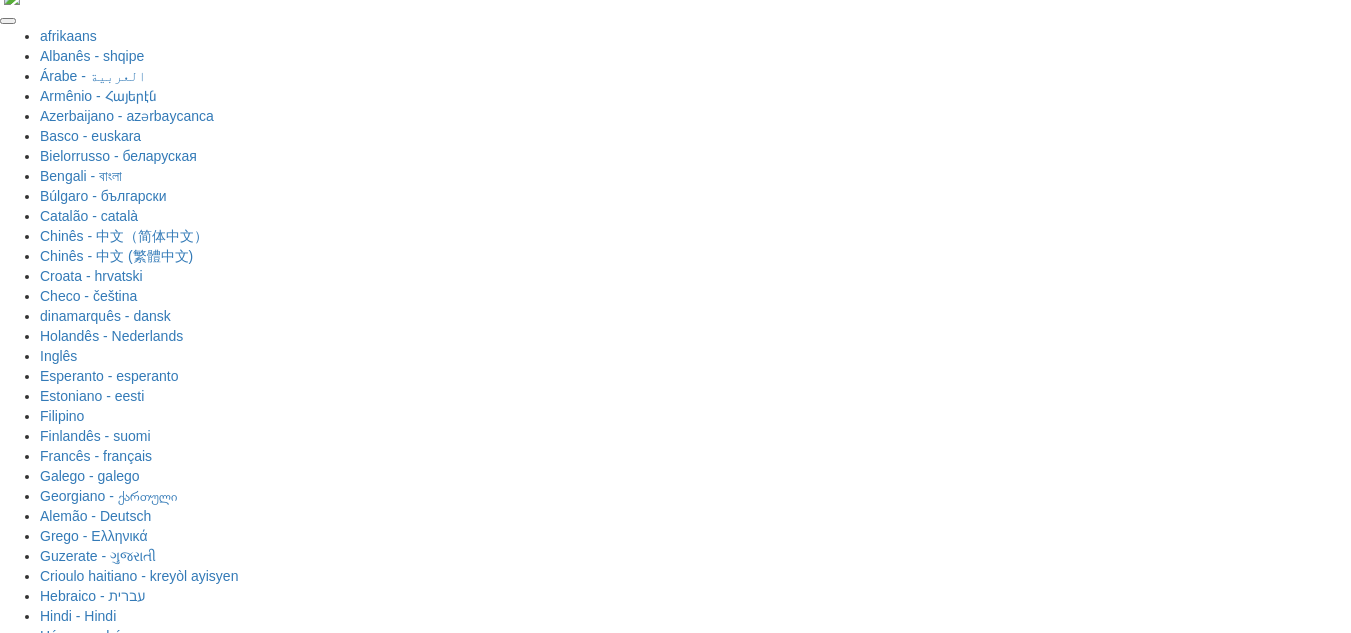 scroll, scrollTop: 0, scrollLeft: 0, axis: both 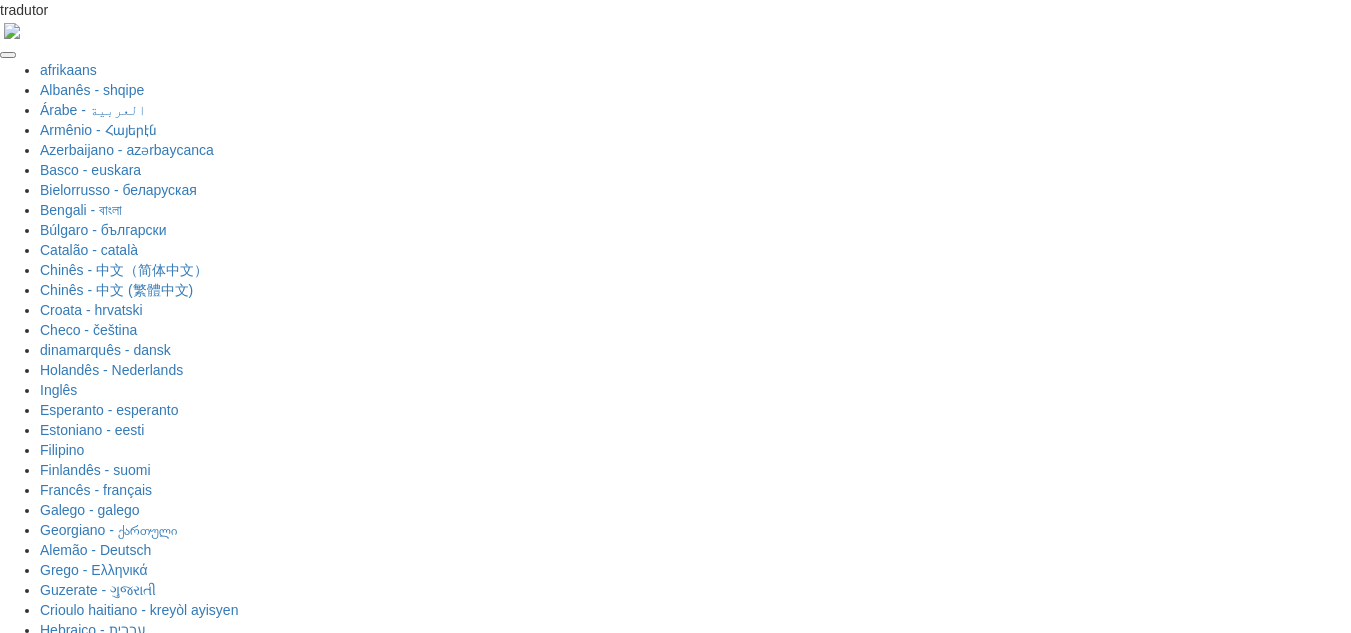drag, startPoint x: 393, startPoint y: 64, endPoint x: 386, endPoint y: 46, distance: 19.313208 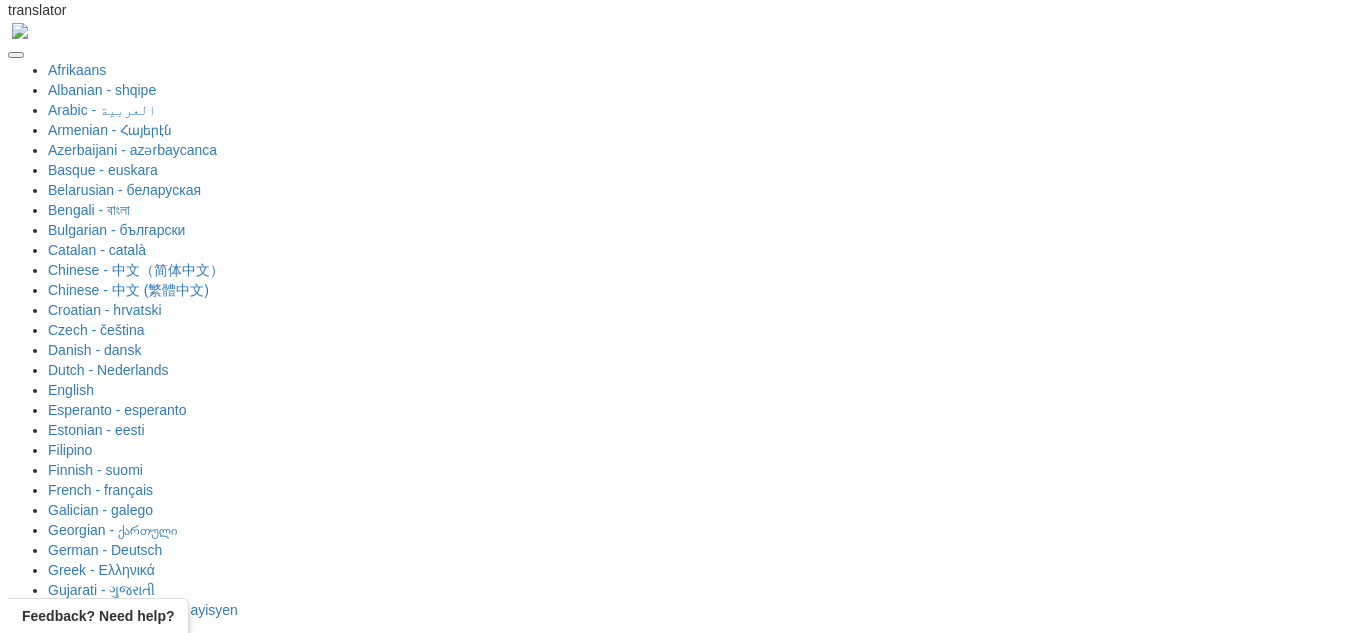 scroll, scrollTop: 0, scrollLeft: 0, axis: both 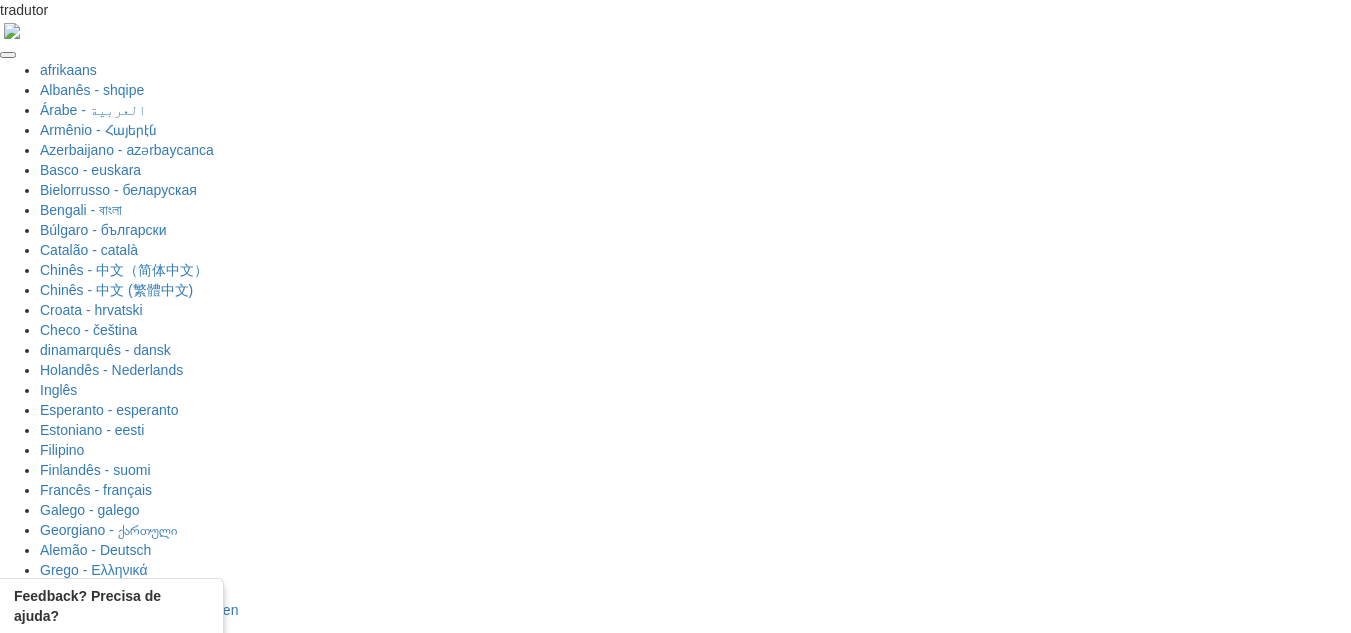 click on "Painel" at bounding box center [98, 1524] 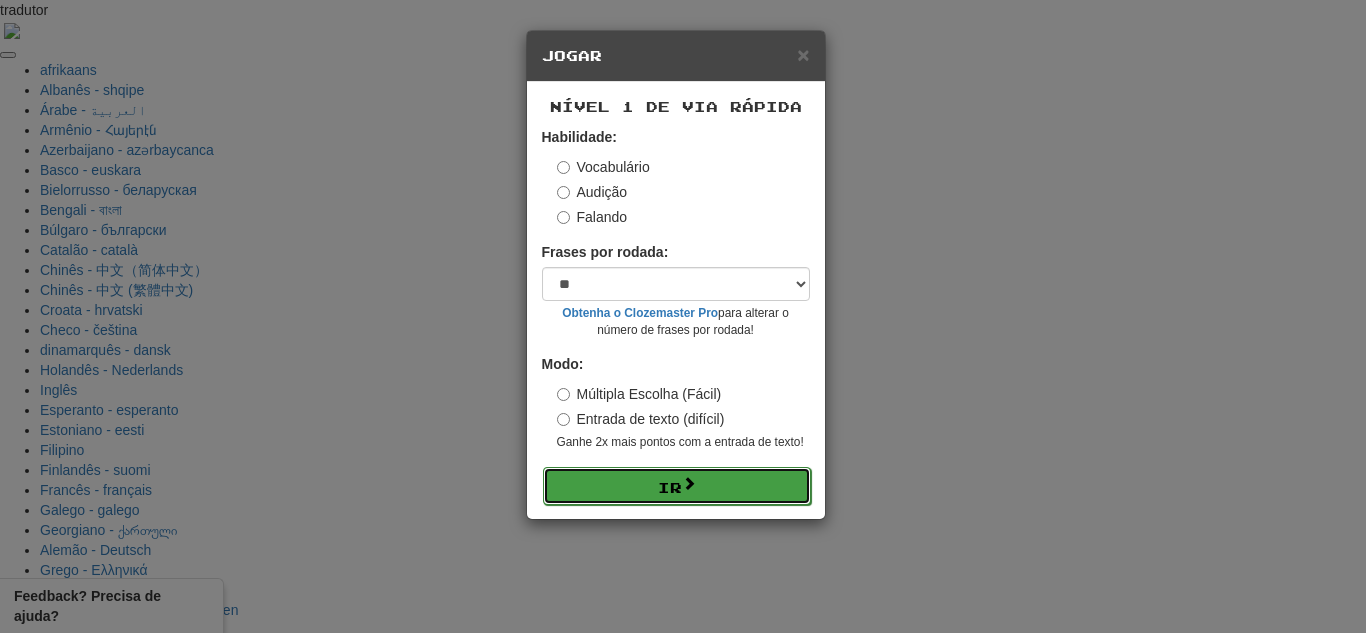 click on "Ir" at bounding box center [670, 487] 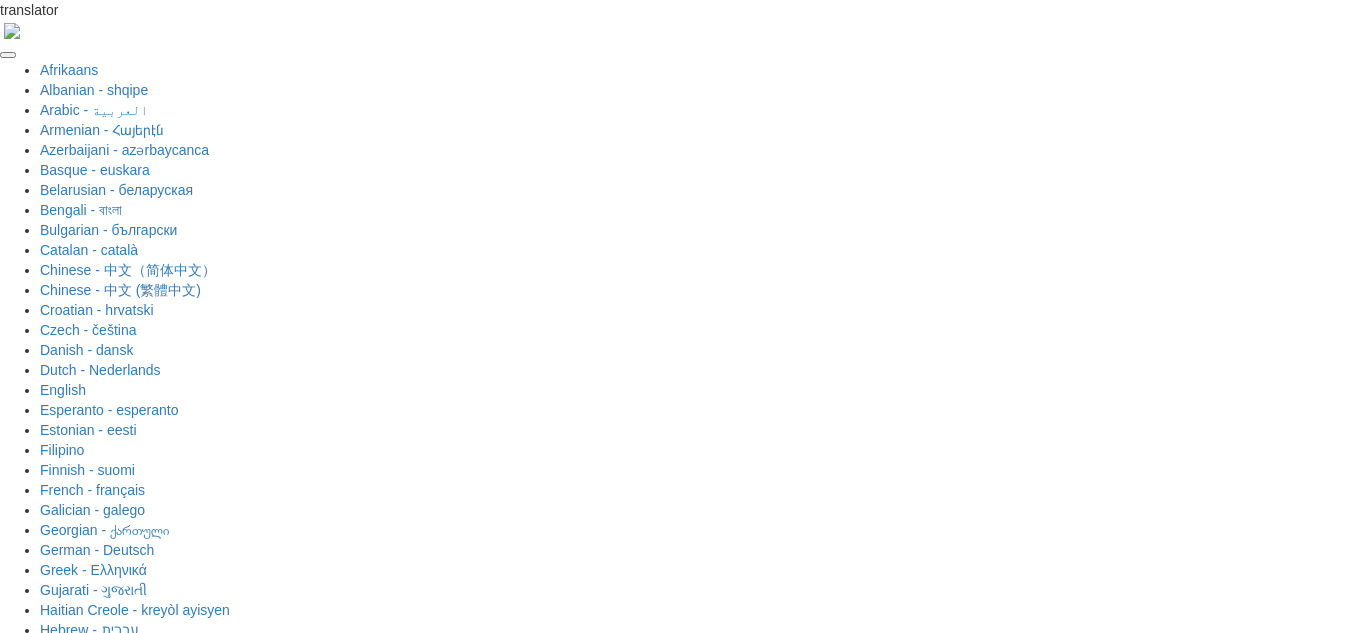 scroll, scrollTop: 0, scrollLeft: 0, axis: both 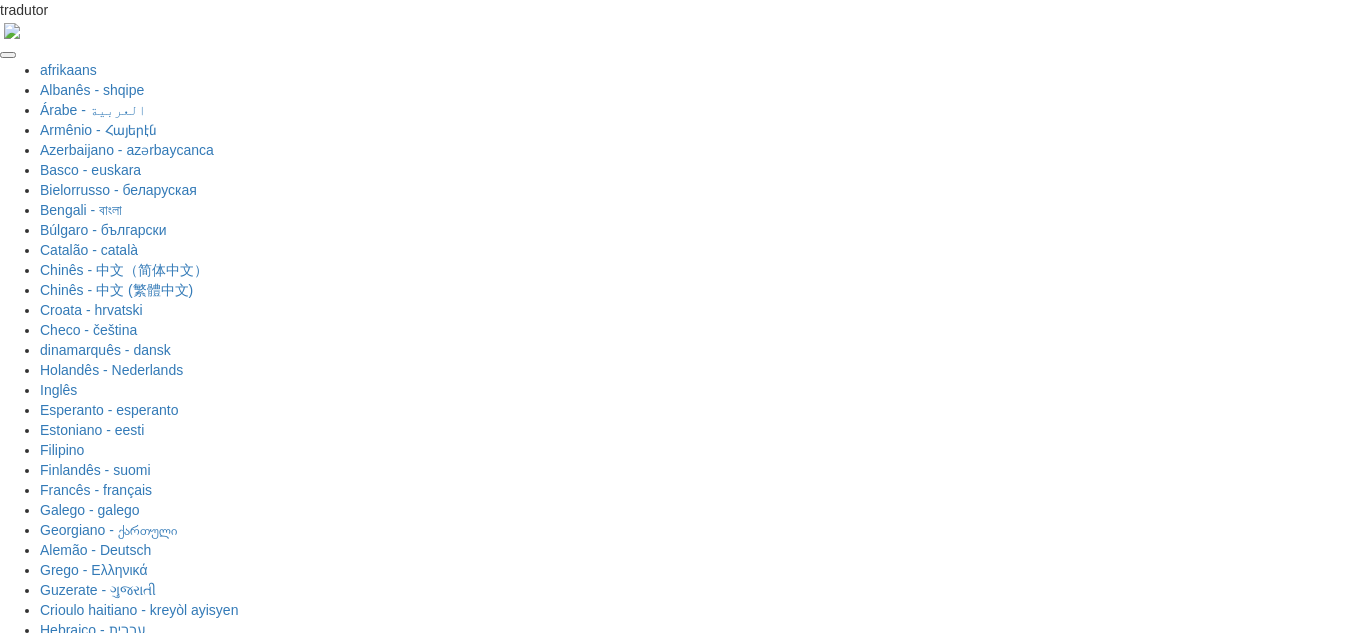 click on "Painel" at bounding box center [232, 1438] 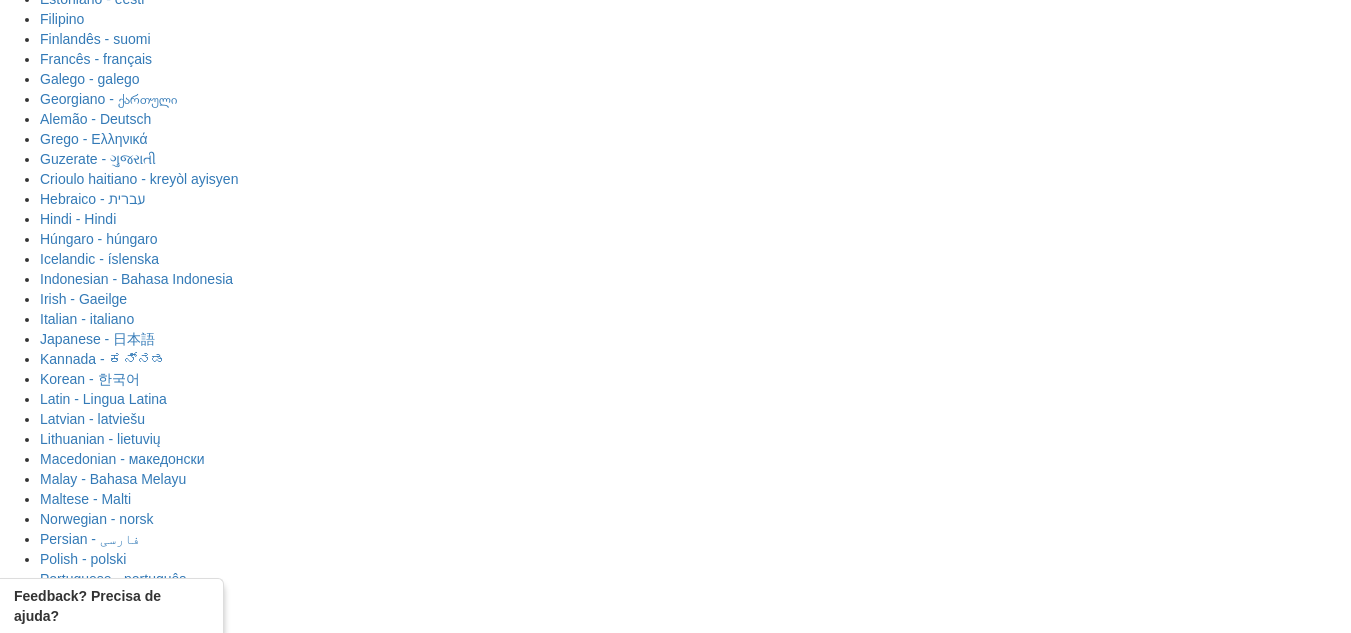 scroll, scrollTop: 400, scrollLeft: 0, axis: vertical 